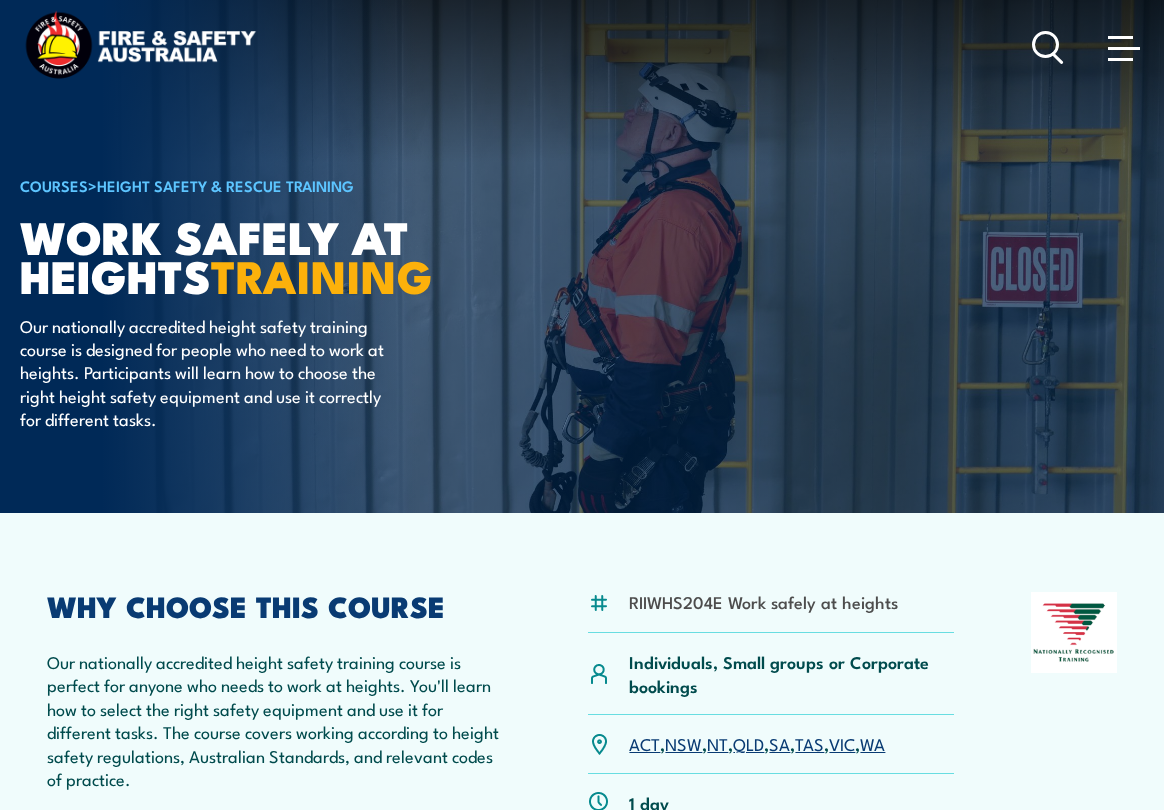 scroll, scrollTop: 0, scrollLeft: 0, axis: both 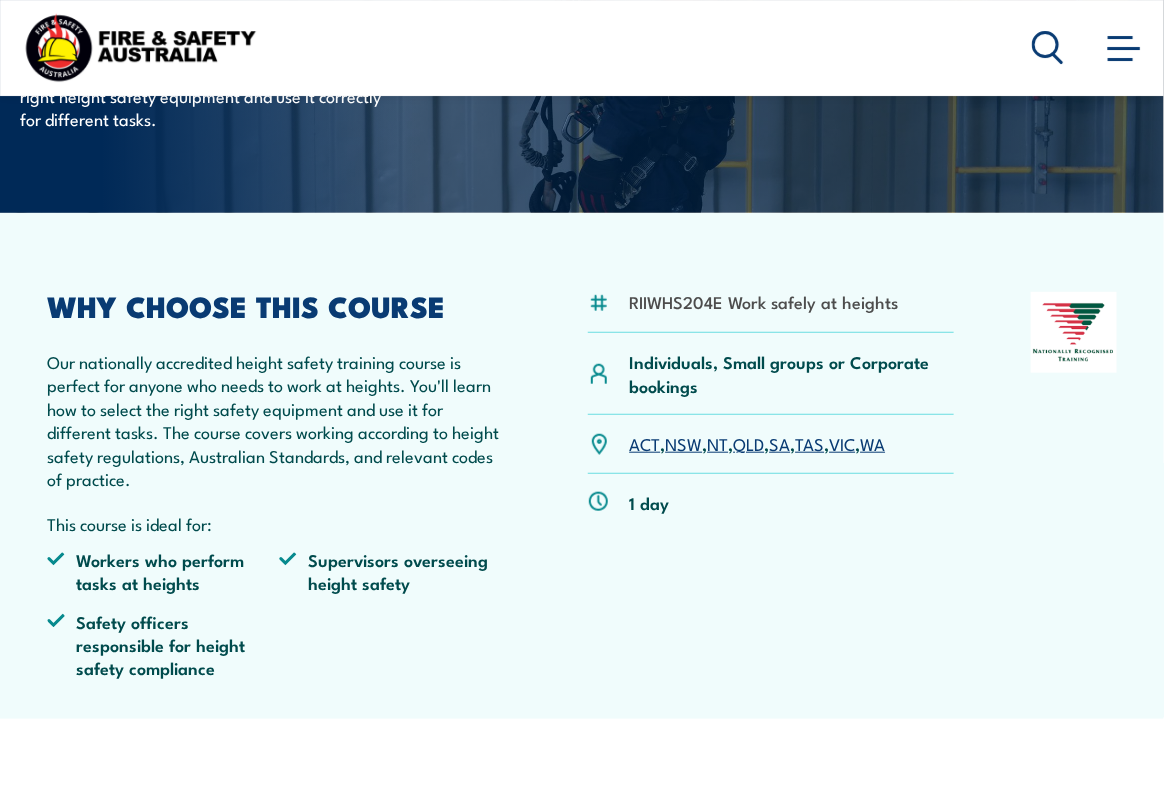 click on "NSW" at bounding box center (683, 443) 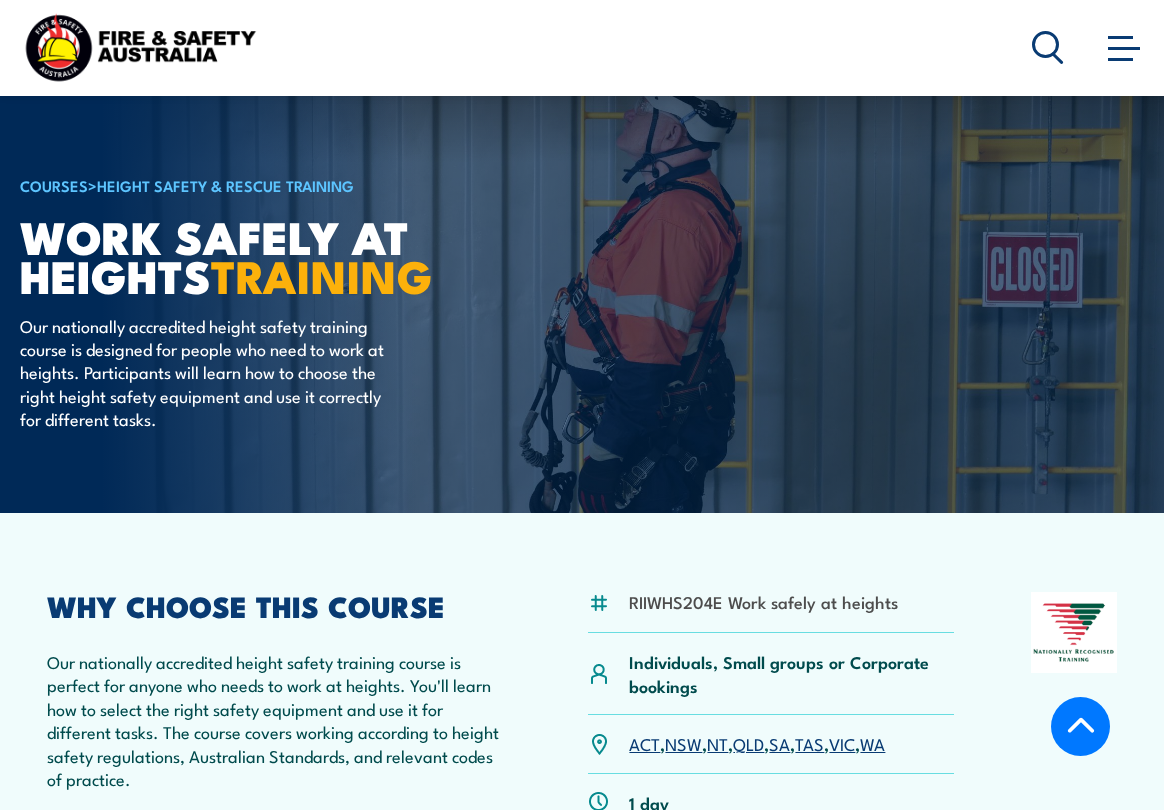 scroll, scrollTop: 2780, scrollLeft: 0, axis: vertical 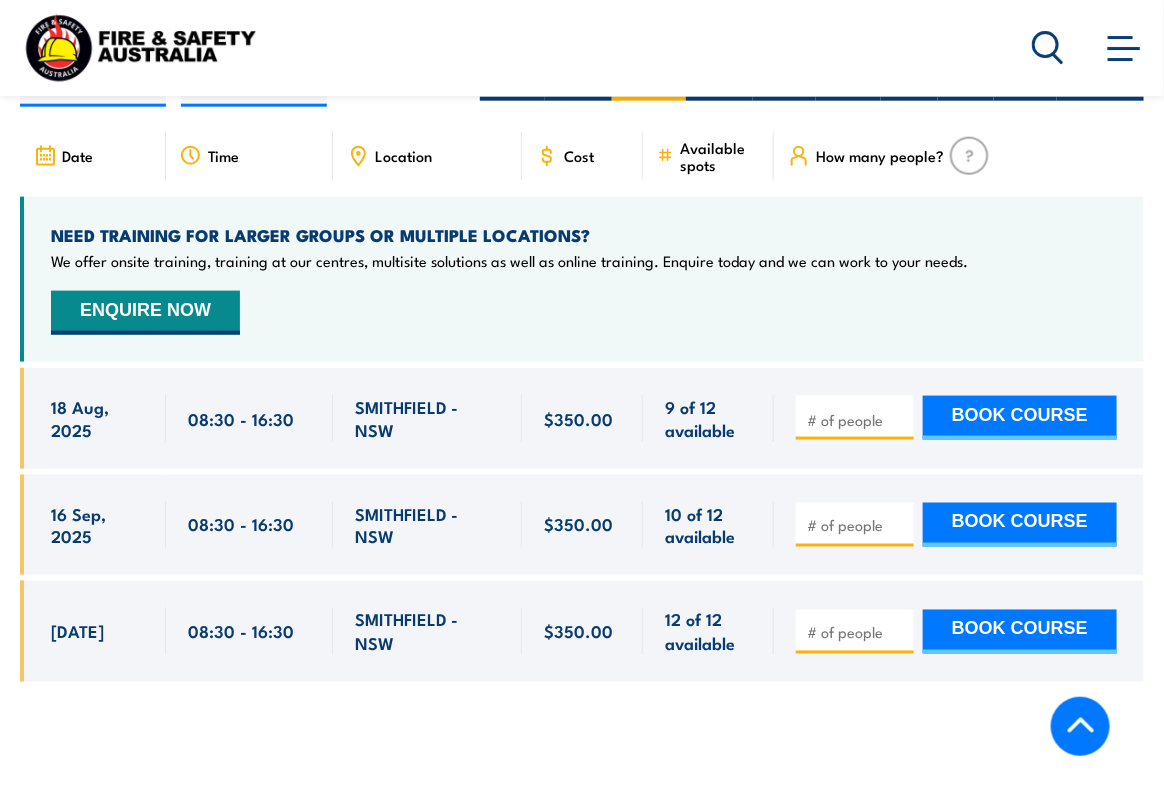 click at bounding box center (857, 420) 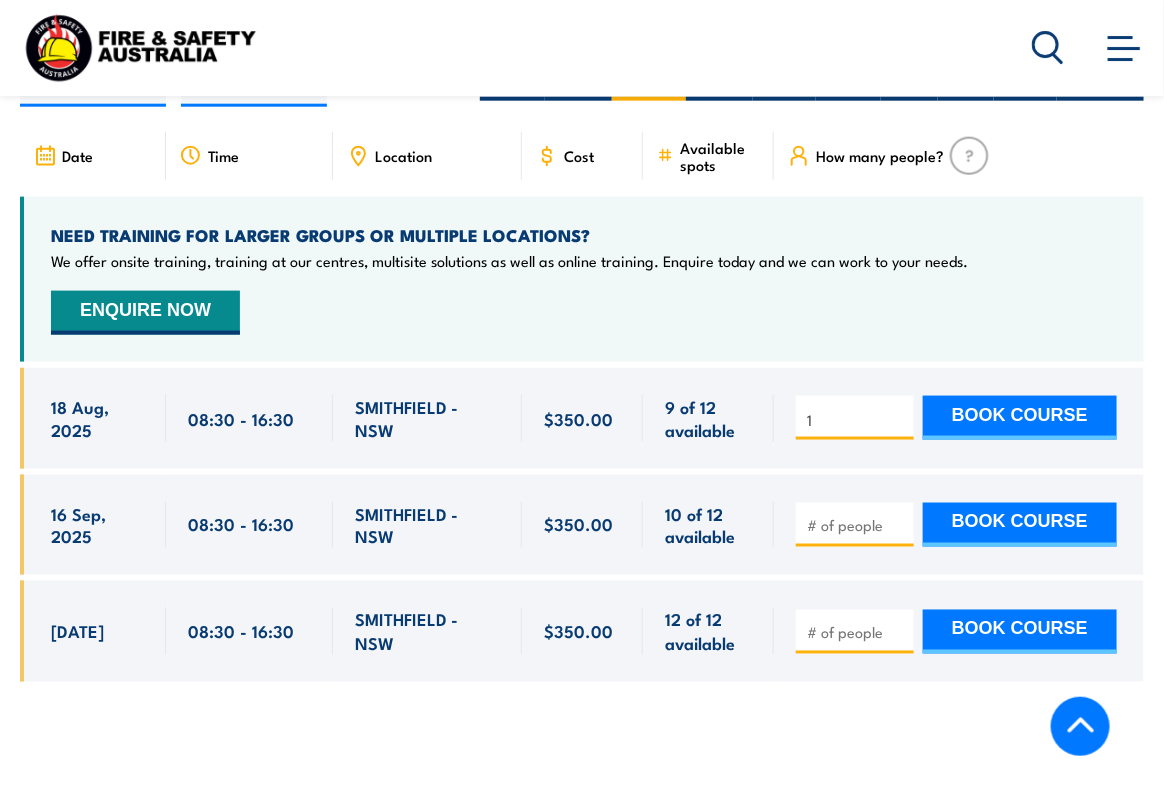 click on "1" at bounding box center (857, 420) 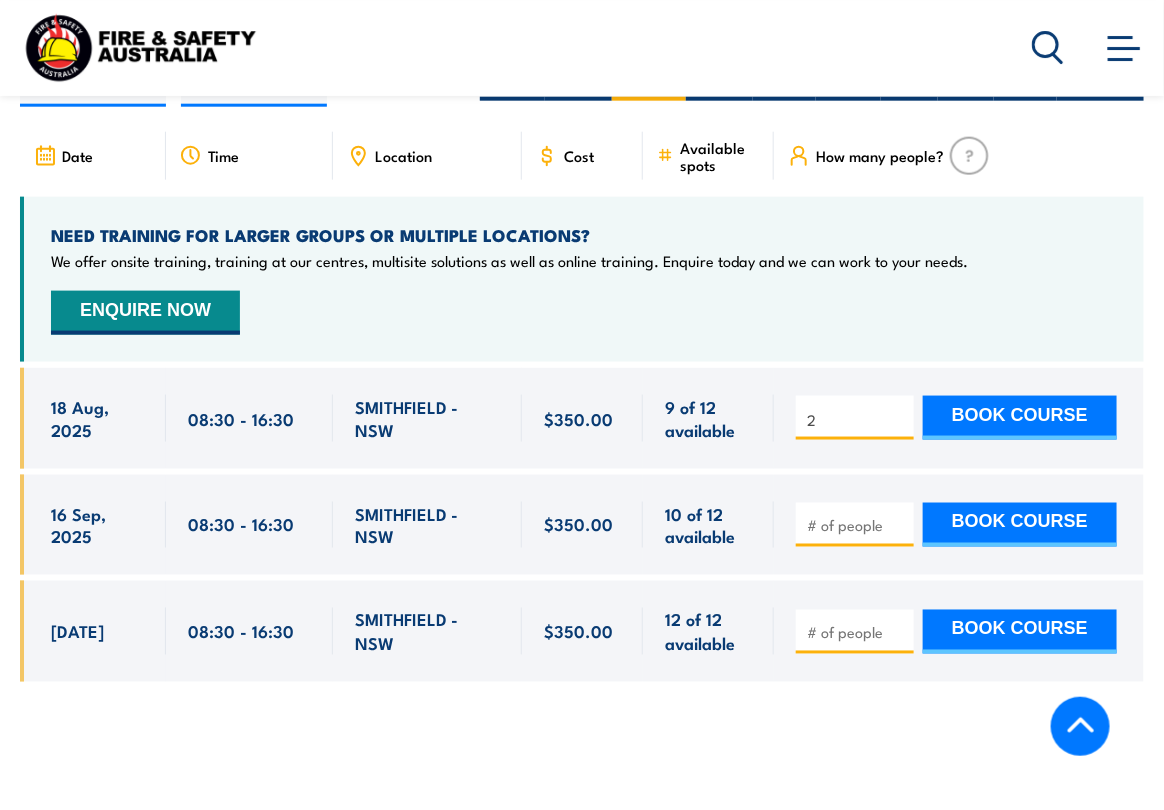 click on "2" at bounding box center (857, 420) 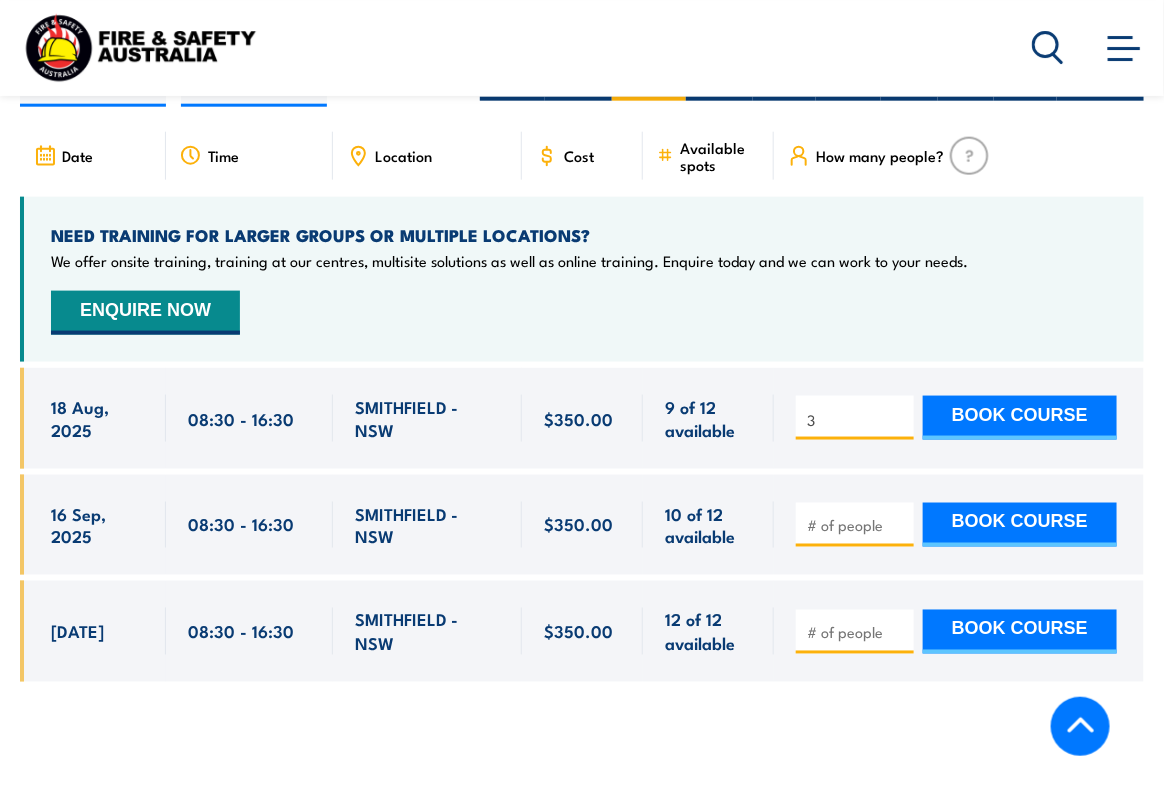 click on "3" at bounding box center [857, 420] 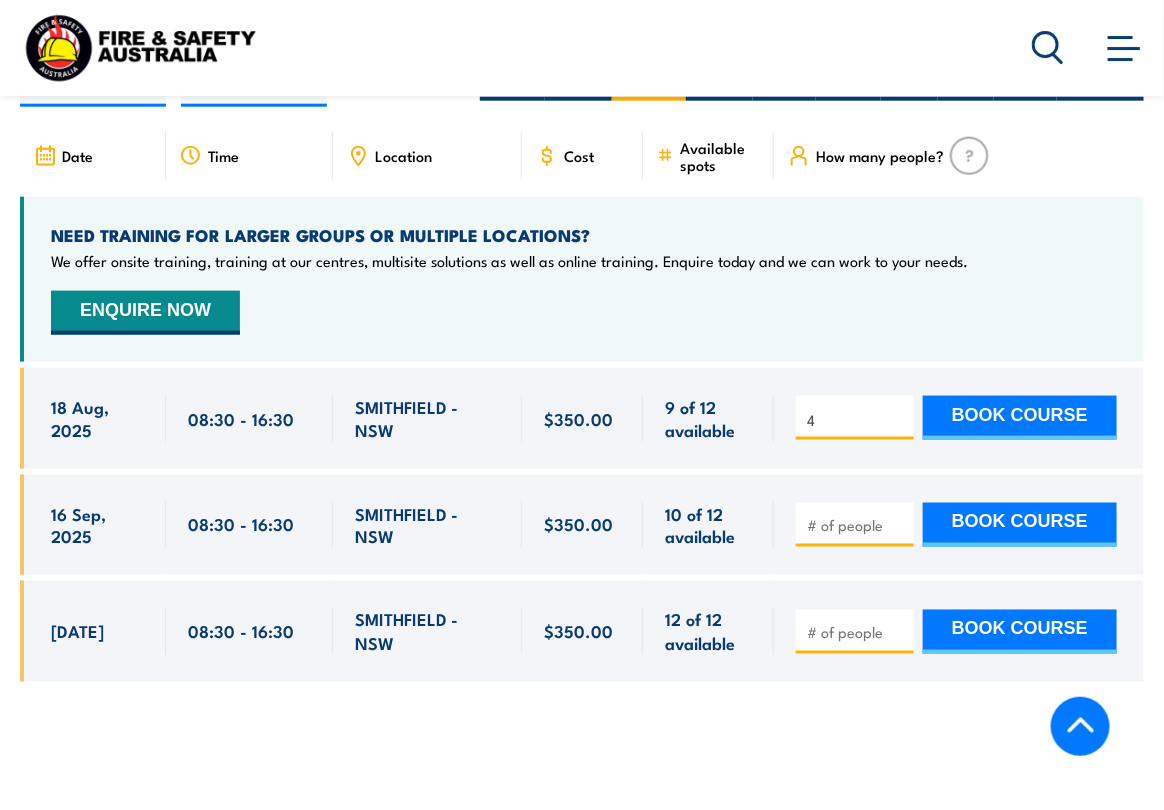 type on "4" 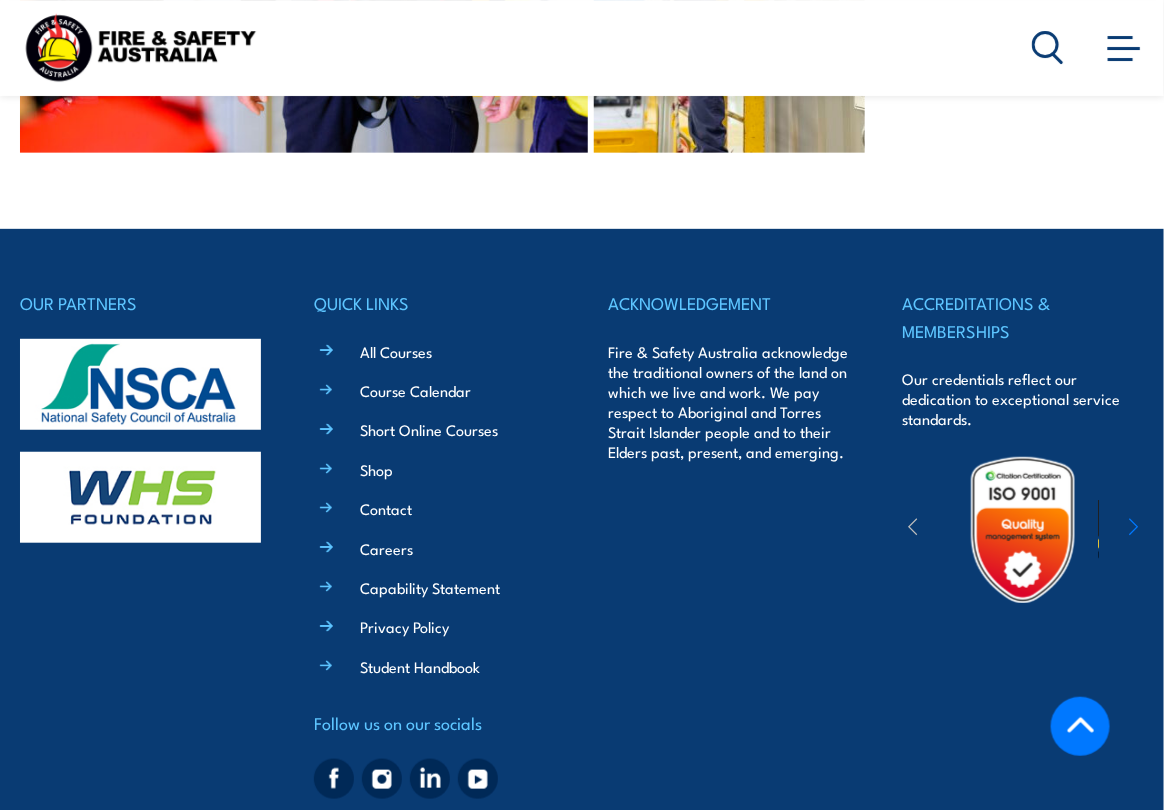 scroll, scrollTop: 4970, scrollLeft: 0, axis: vertical 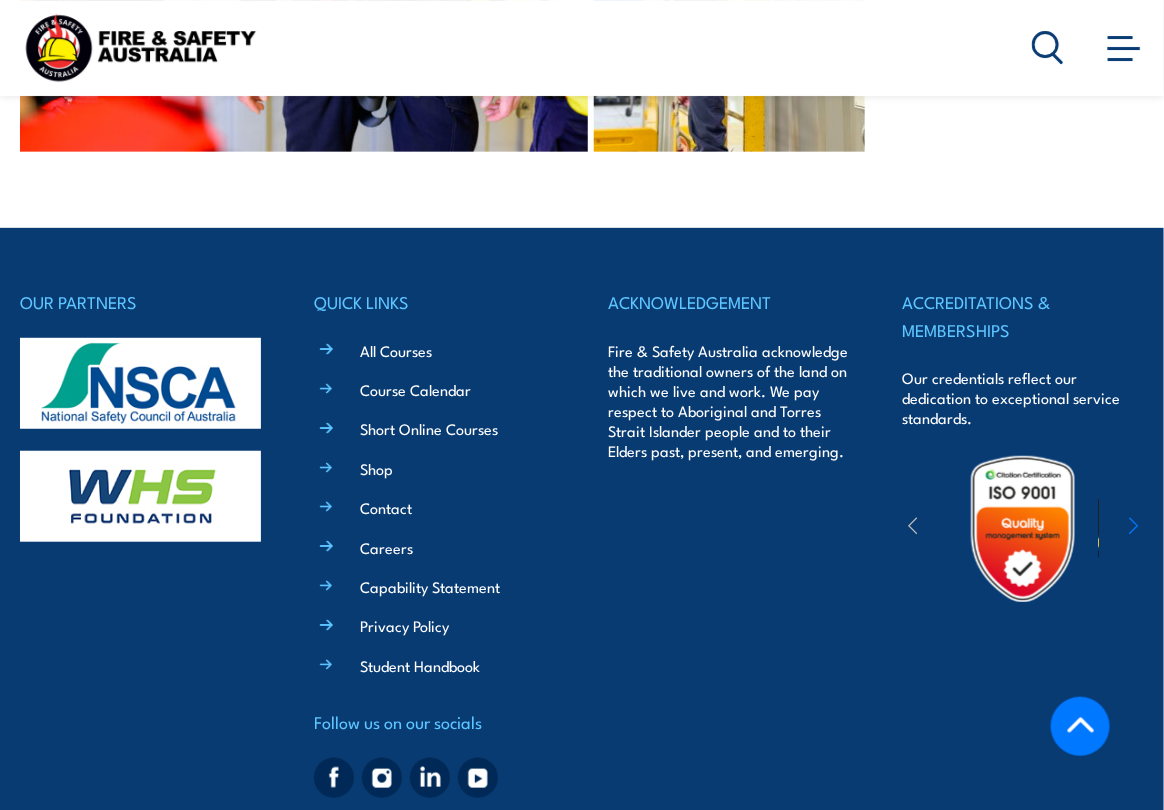 click on "Short Online Courses" at bounding box center [429, 428] 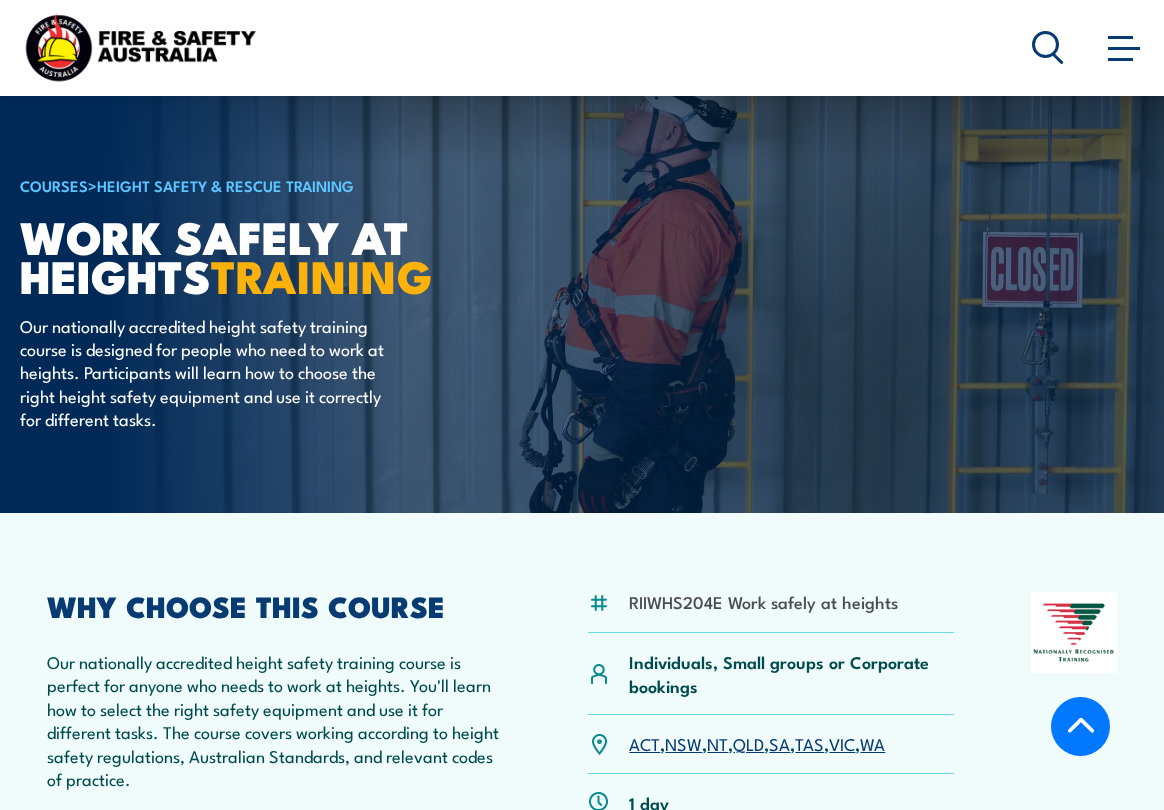 scroll, scrollTop: 4970, scrollLeft: 0, axis: vertical 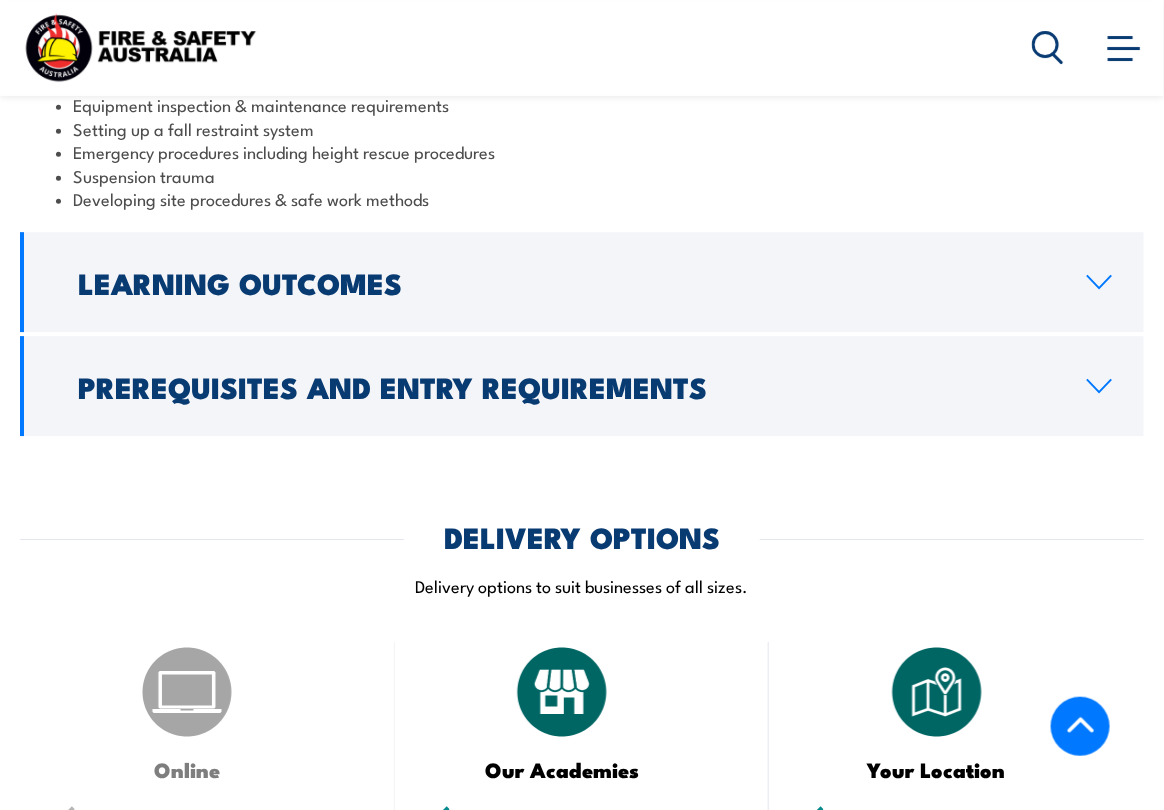 click on "Learning Outcomes" at bounding box center [582, 282] 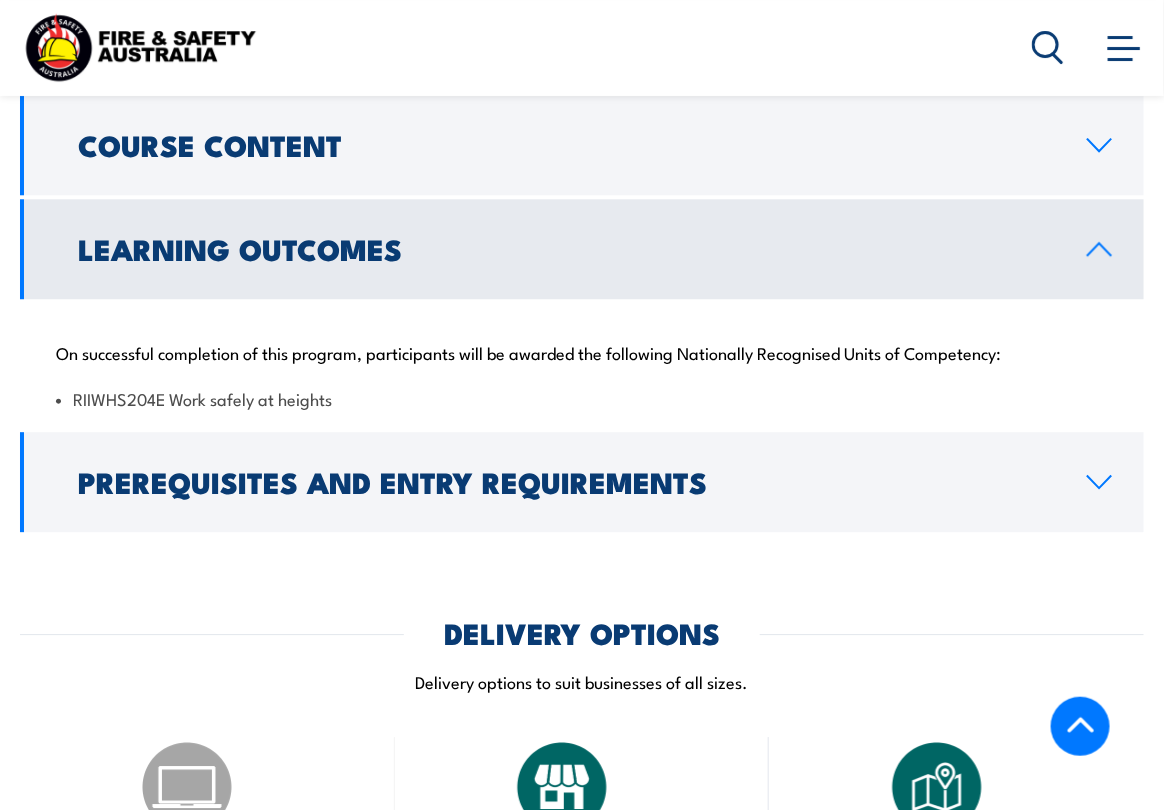 scroll, scrollTop: 1616, scrollLeft: 0, axis: vertical 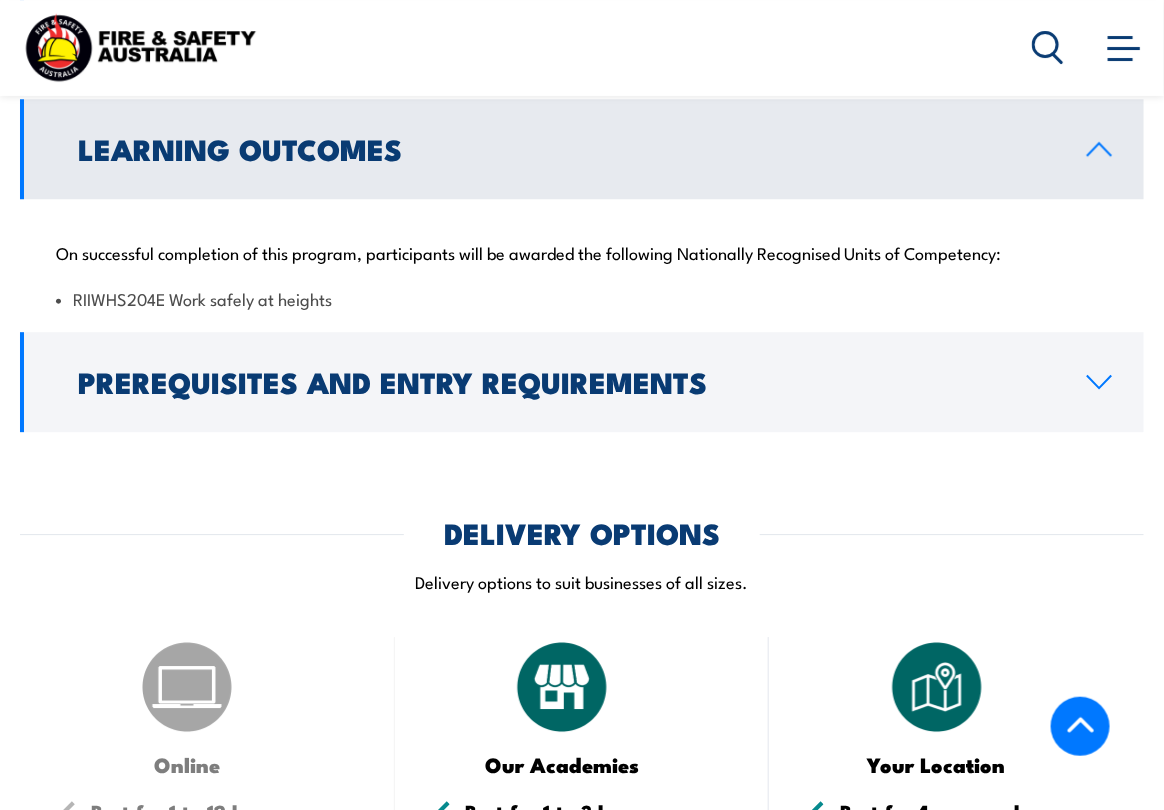click on "Prerequisites and Entry Requirements" at bounding box center (566, 381) 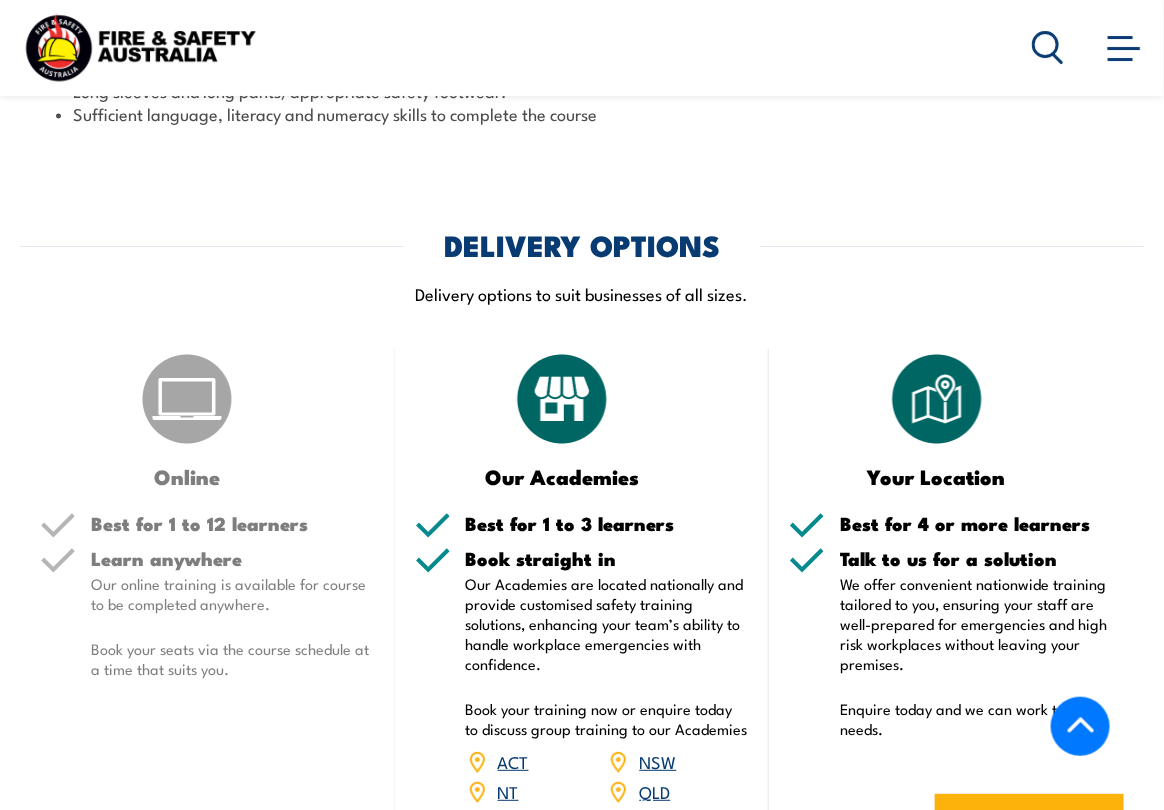 scroll, scrollTop: 2116, scrollLeft: 0, axis: vertical 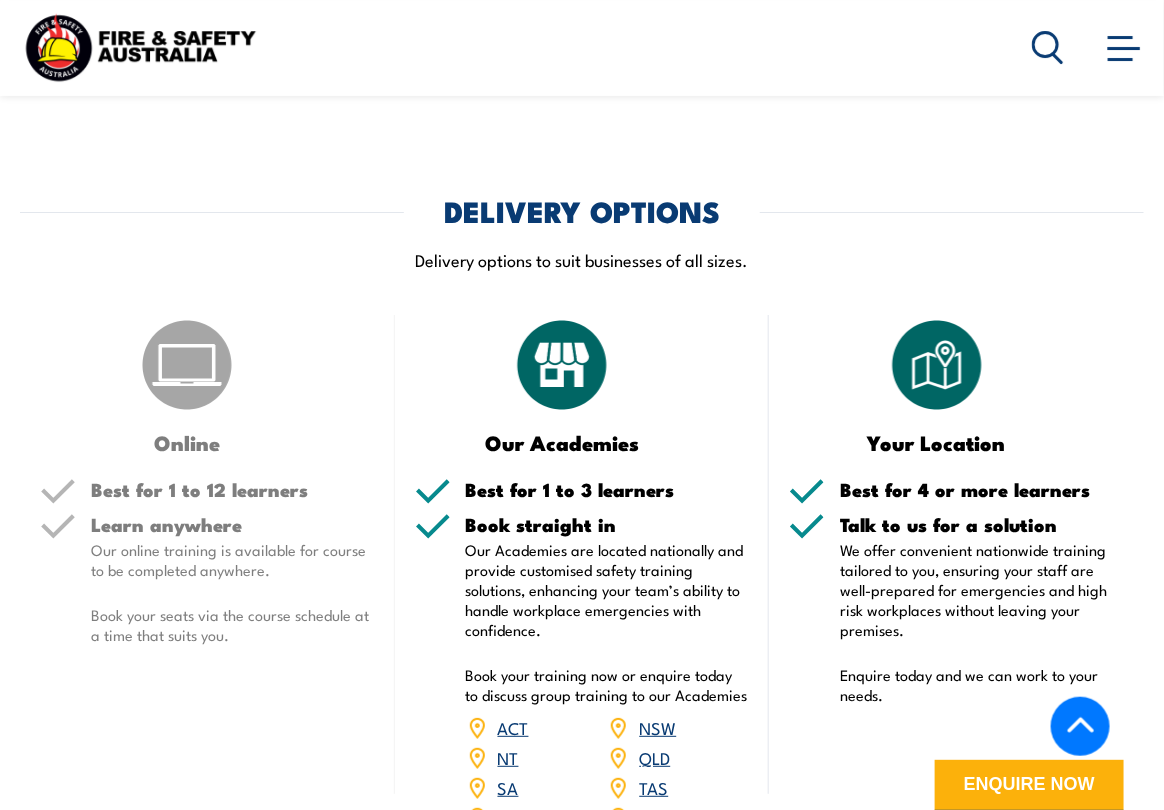 click on "Online" at bounding box center (187, 442) 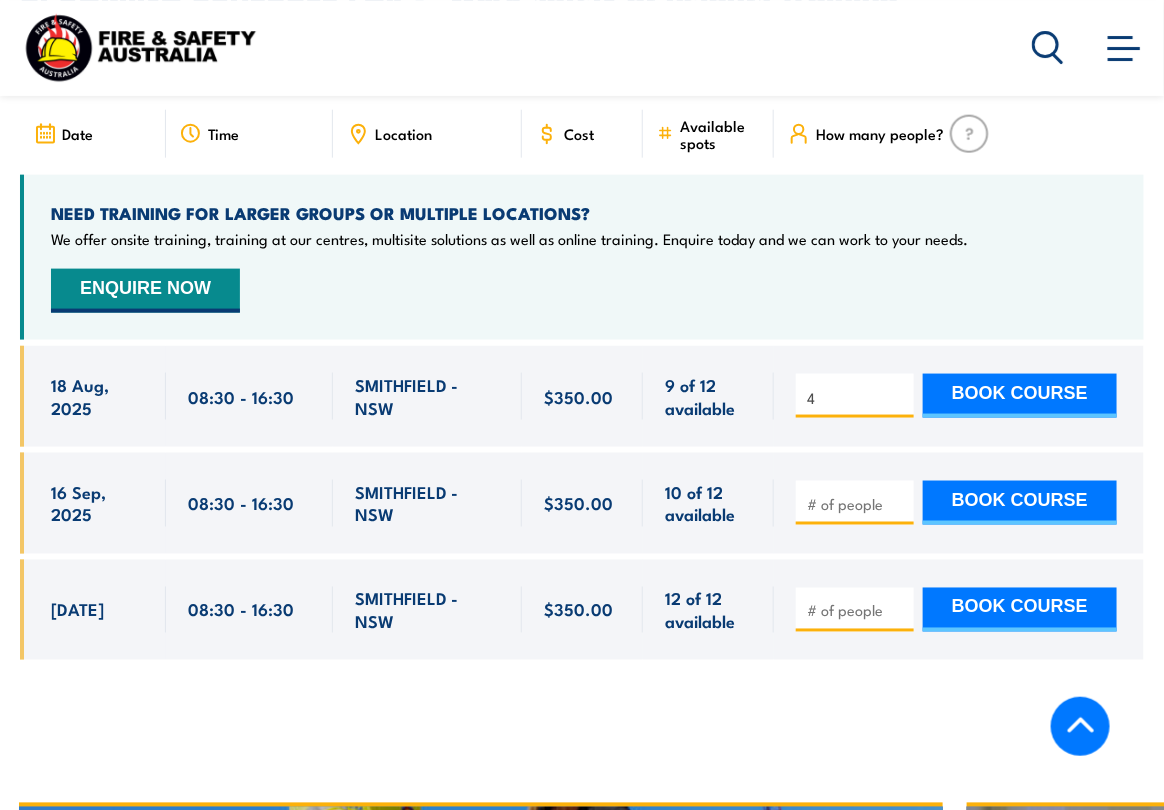scroll, scrollTop: 3116, scrollLeft: 0, axis: vertical 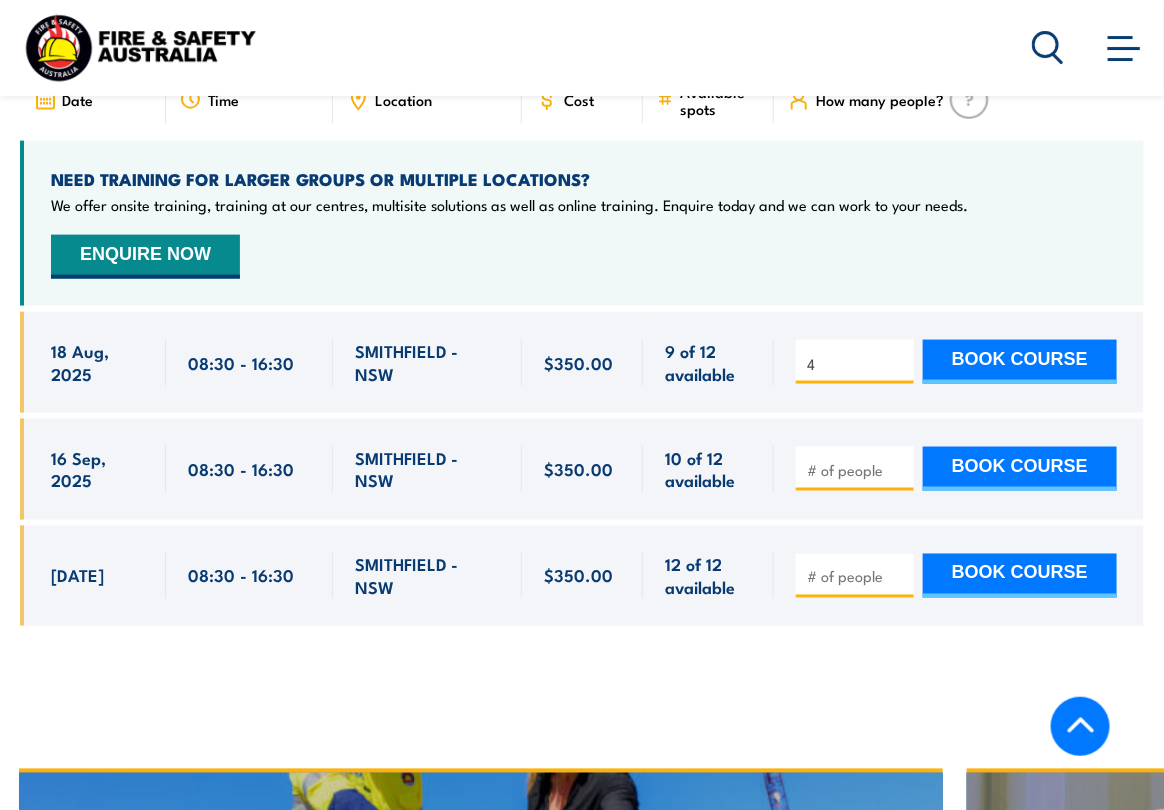 click on "BOOK COURSE" at bounding box center (1020, 362) 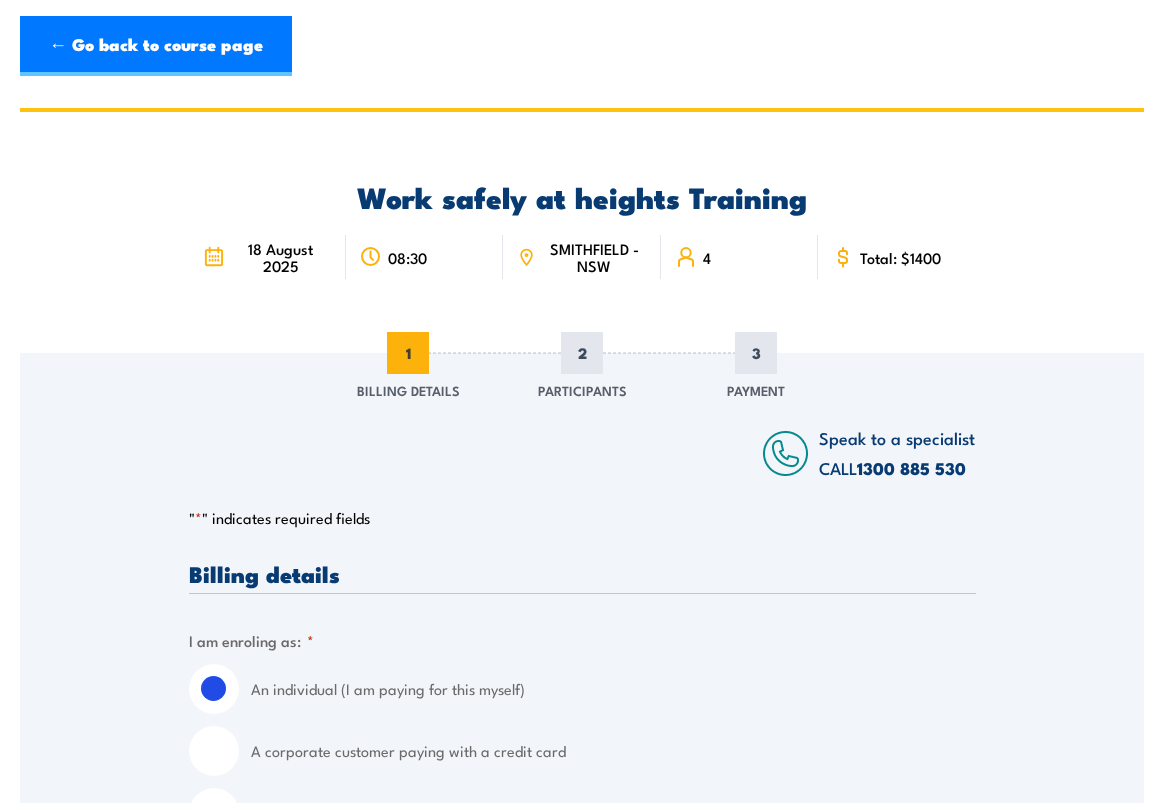 scroll, scrollTop: 0, scrollLeft: 0, axis: both 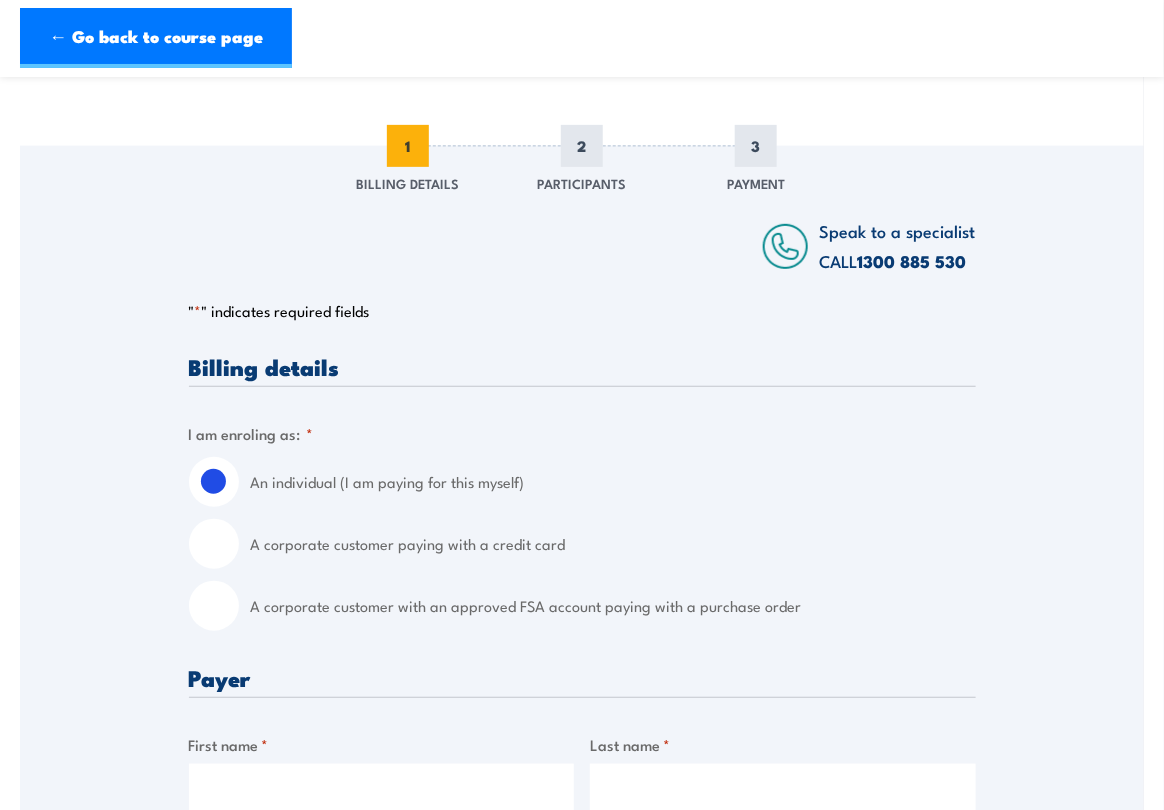 click on "A corporate customer paying with a credit card" at bounding box center [582, 544] 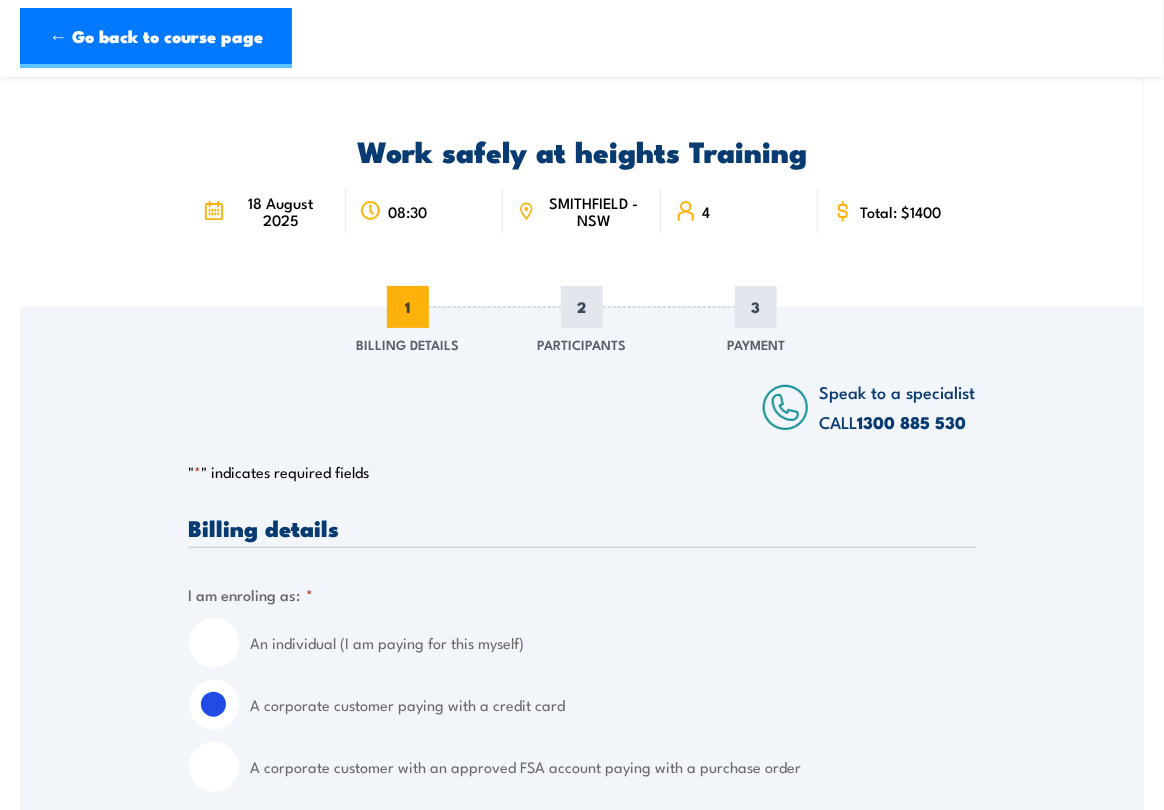 scroll, scrollTop: 0, scrollLeft: 0, axis: both 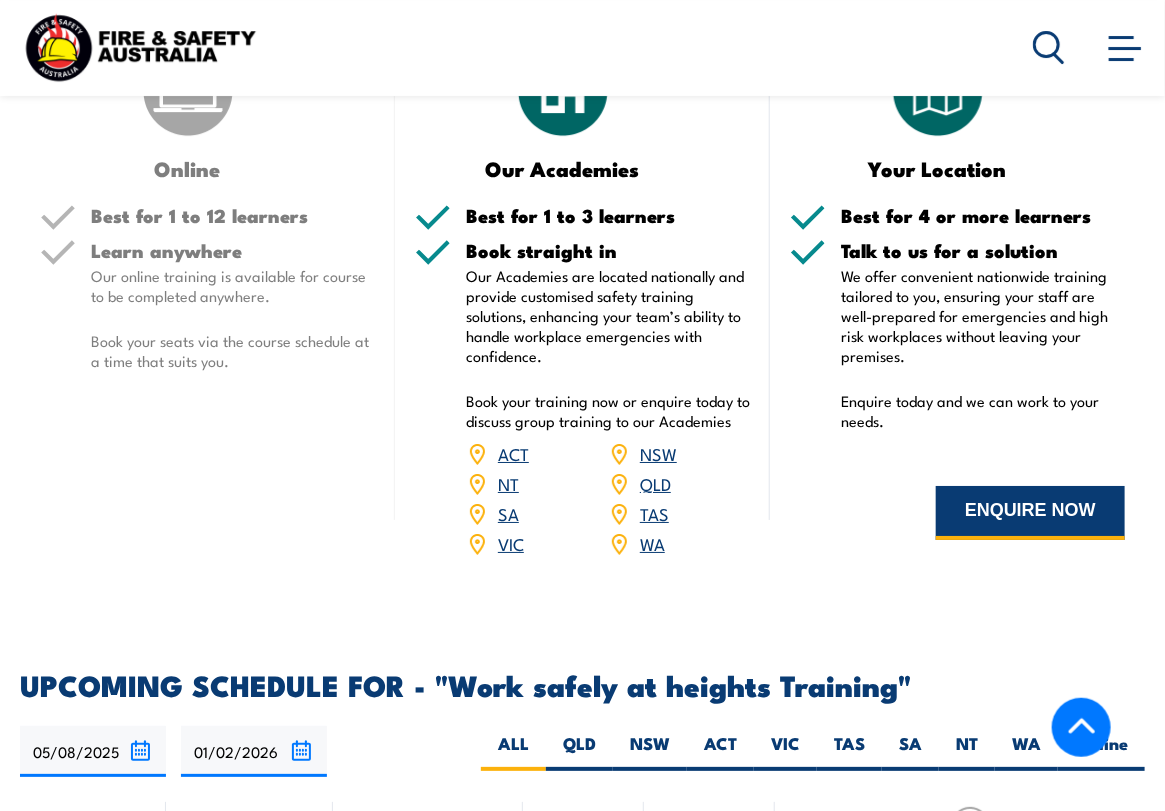 click on "ENQUIRE NOW" at bounding box center (1030, 513) 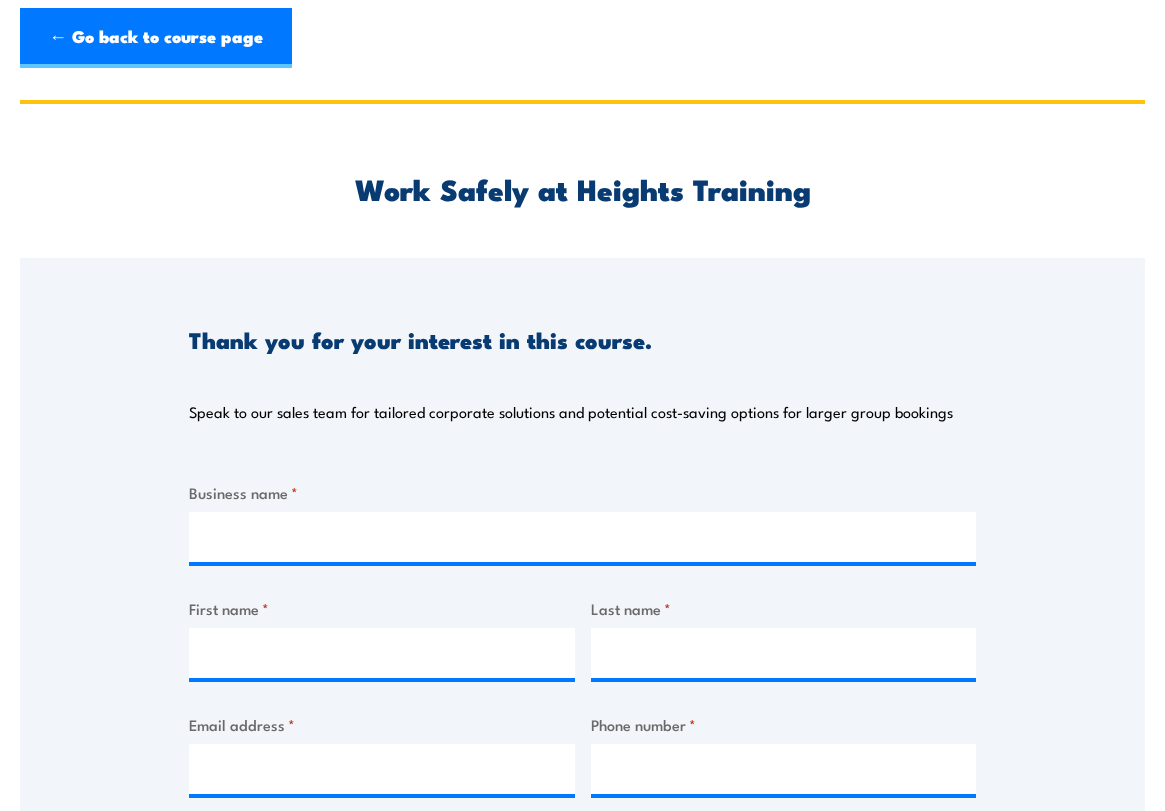scroll, scrollTop: 0, scrollLeft: 0, axis: both 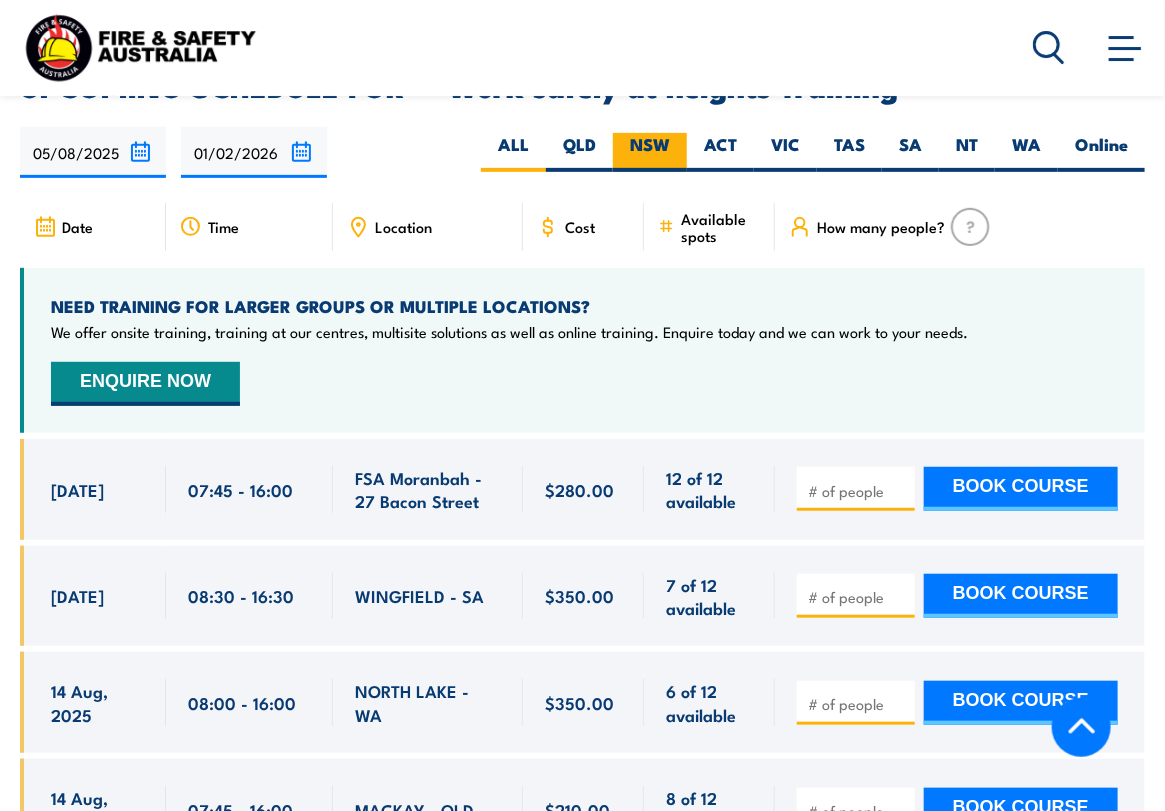 click on "NSW" at bounding box center [650, 152] 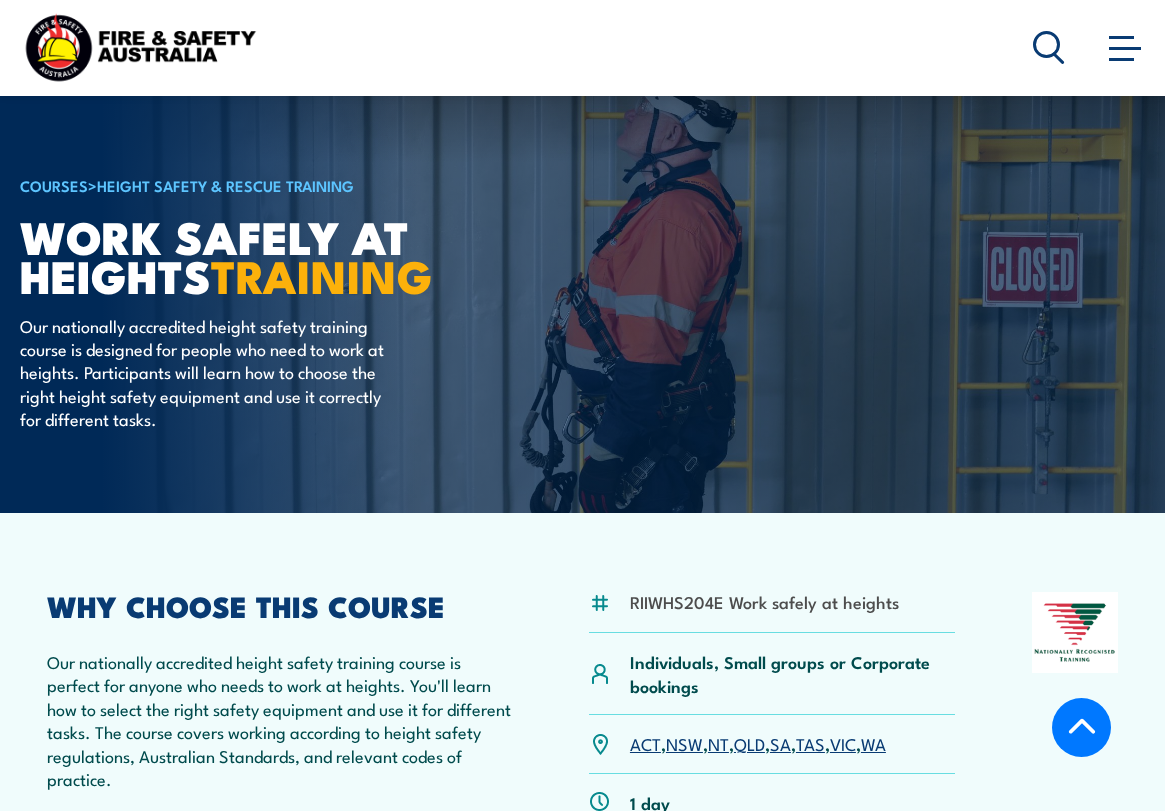 scroll, scrollTop: 2843, scrollLeft: 0, axis: vertical 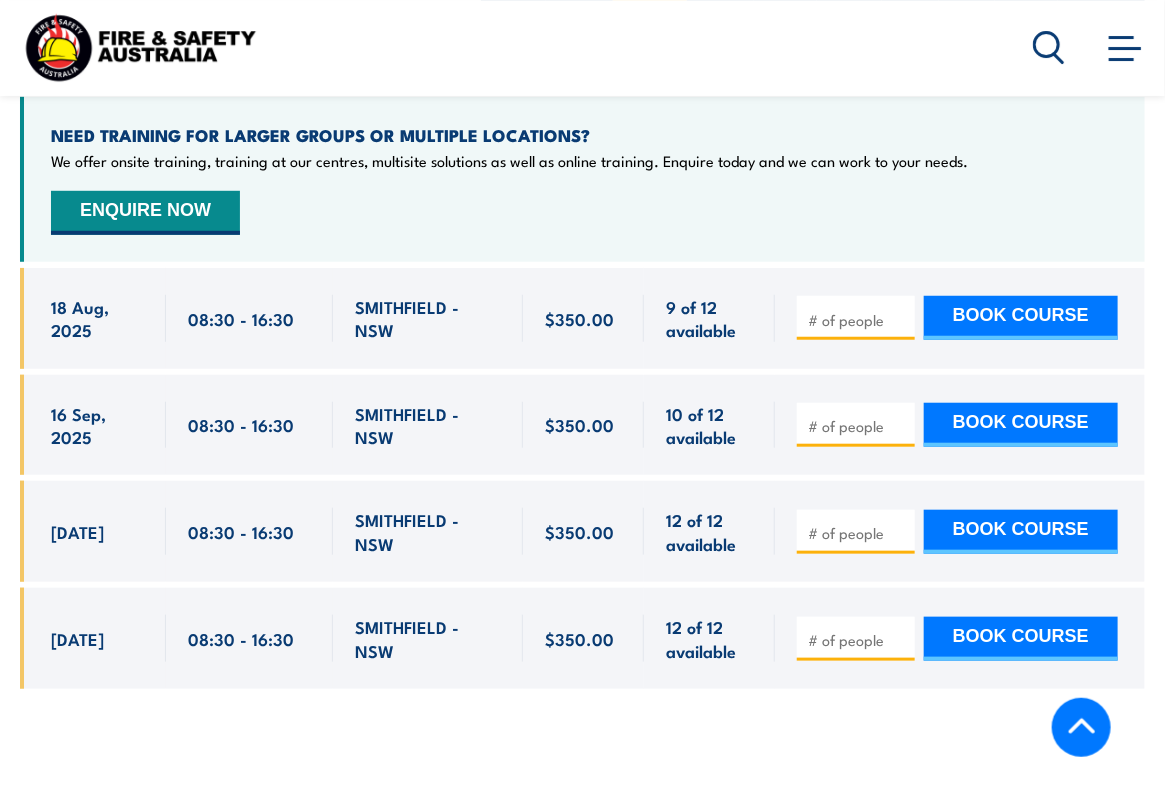 click on "ENQUIRE NOW" at bounding box center [145, 213] 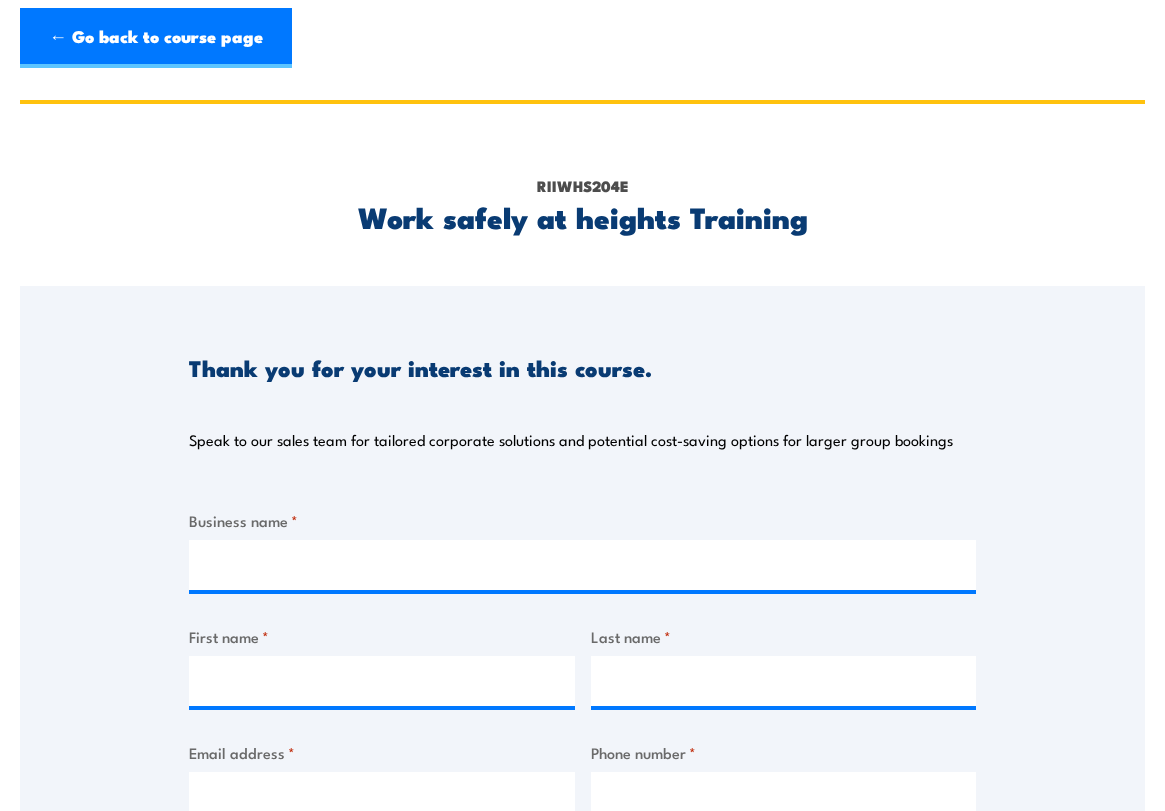 scroll, scrollTop: 0, scrollLeft: 0, axis: both 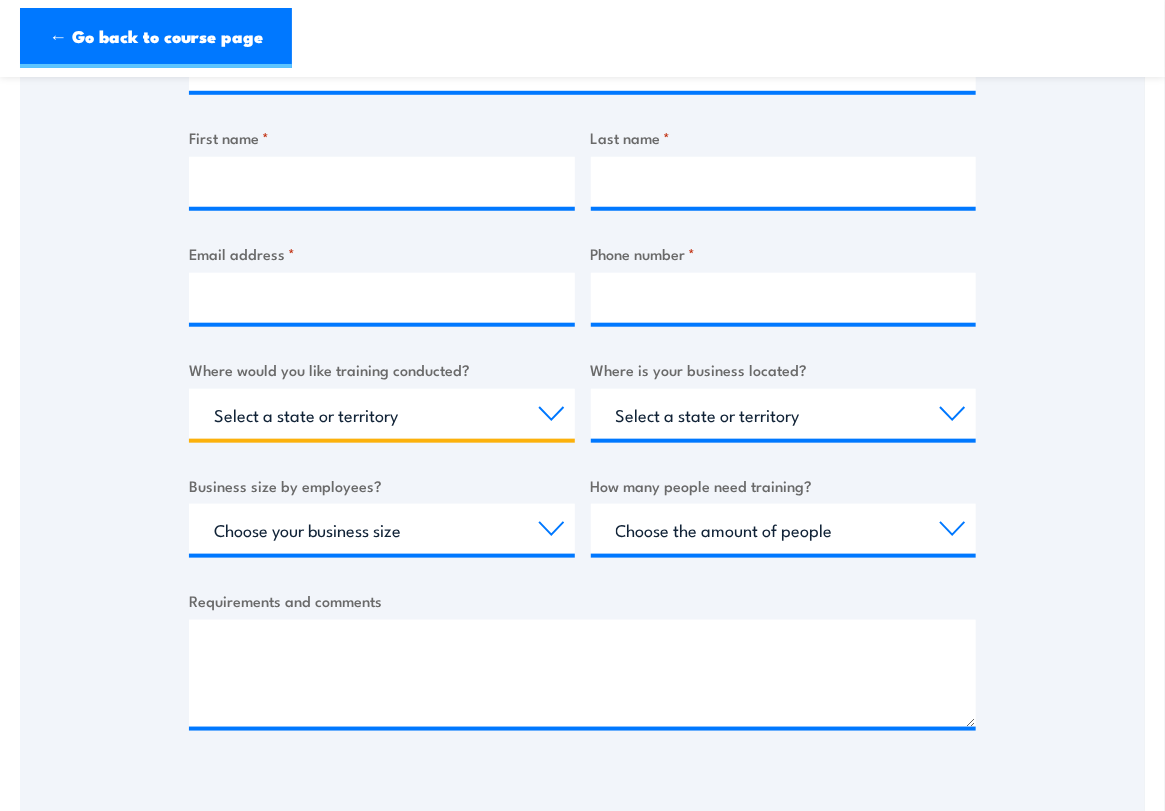 click on "Select a state or territory Nationally - multiple locations QLD NSW VIC SA ACT WA TAS NT" at bounding box center (382, 414) 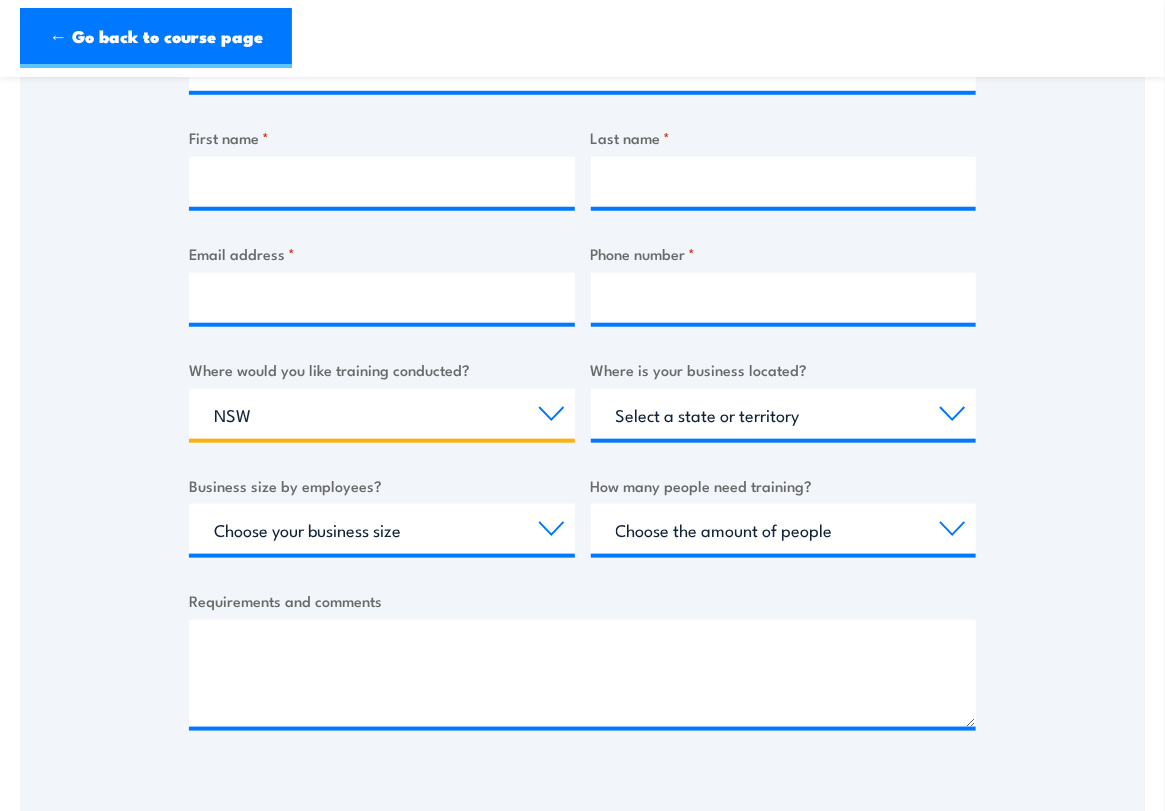 click on "Select a state or territory Nationally - multiple locations QLD NSW VIC SA ACT WA TAS NT" at bounding box center (382, 414) 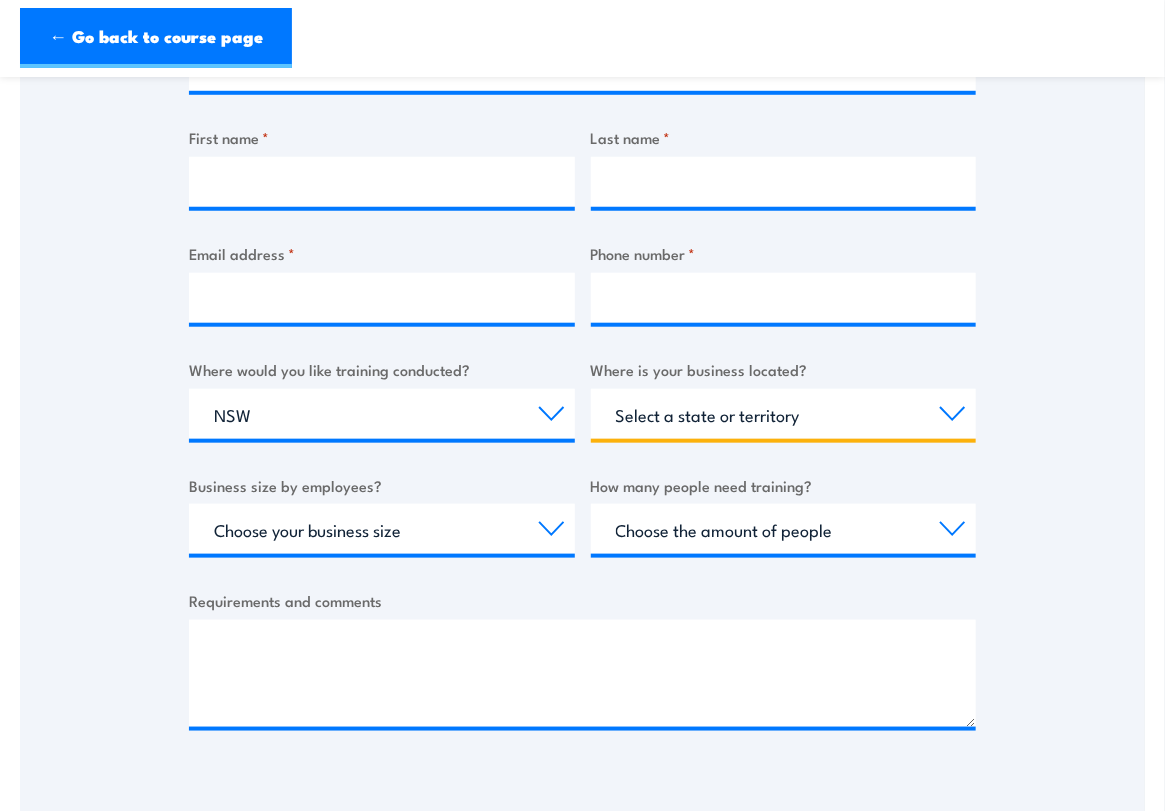 click on "Select a state or territory QLD NSW VIC SA ACT WA TAS NT" at bounding box center (784, 414) 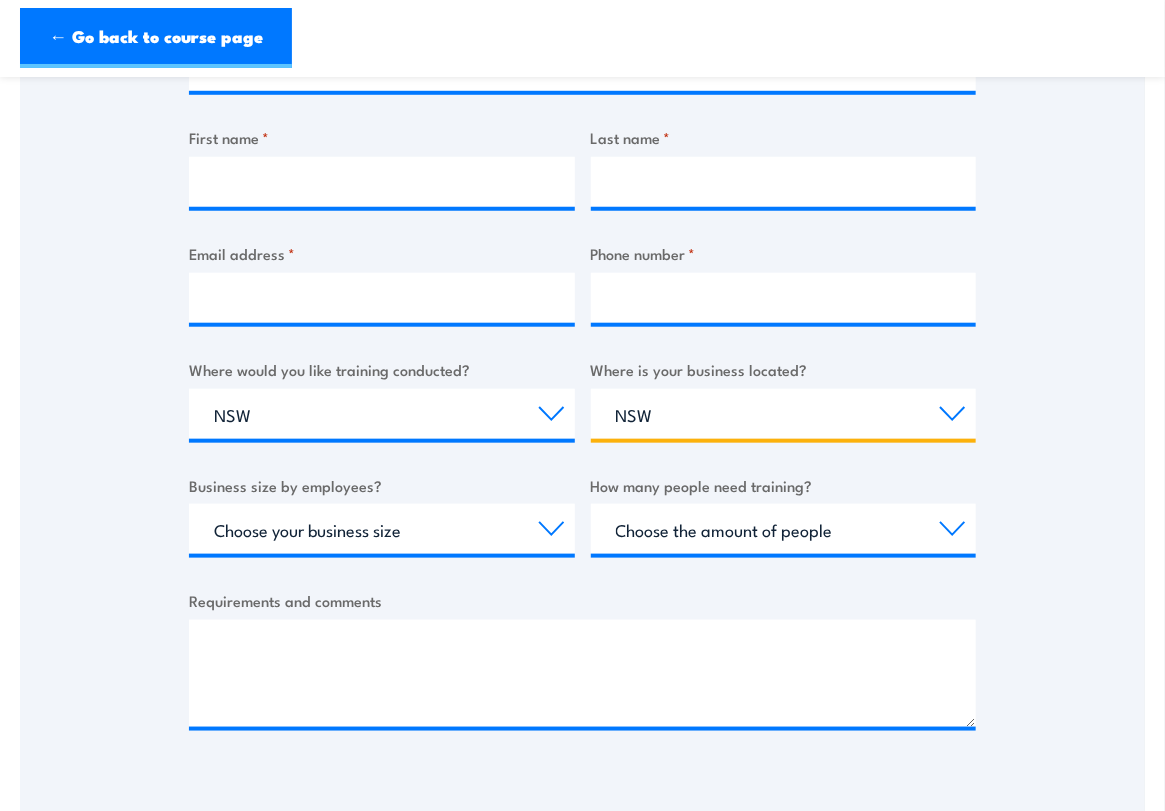 click on "Select a state or territory QLD NSW VIC SA ACT WA TAS NT" at bounding box center [784, 414] 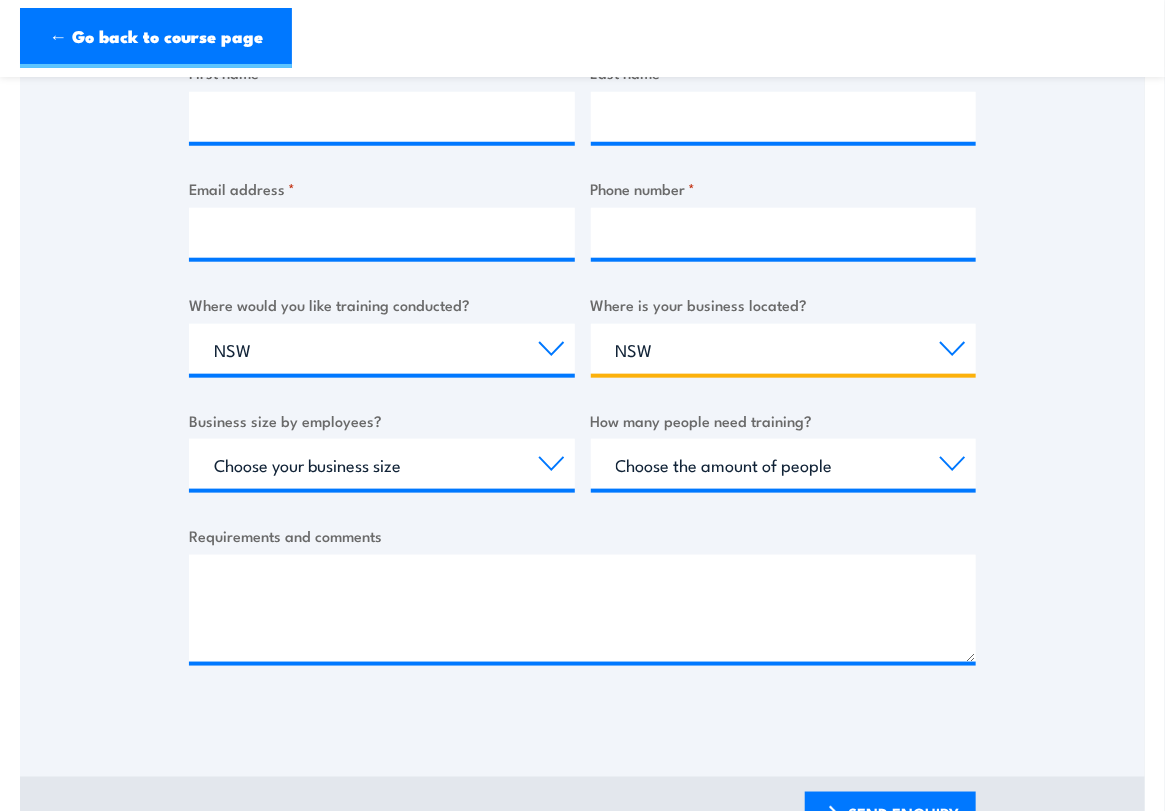 scroll, scrollTop: 600, scrollLeft: 0, axis: vertical 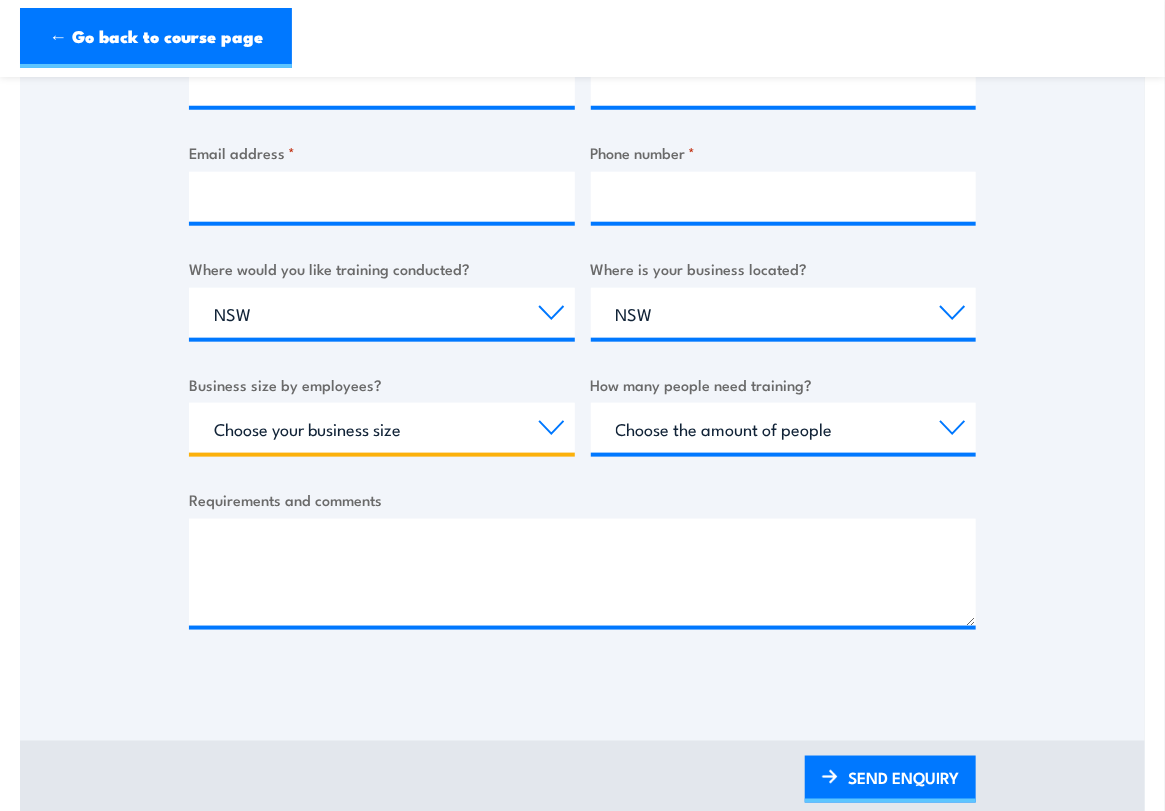 click on "Choose your business size 1 to 19 20 to 199 200+" at bounding box center [382, 428] 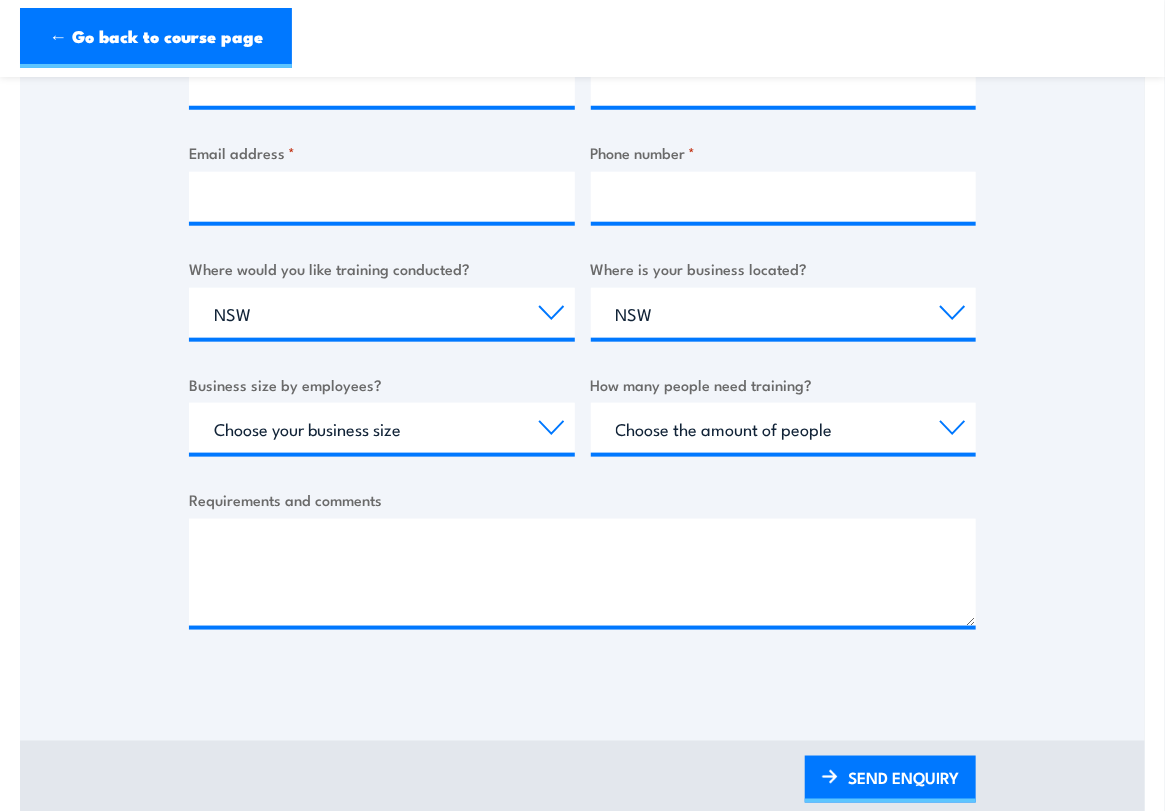 click on "Thank you for your interest in this course.
Speak to our sales team for tailored corporate solutions and potential cost-saving options for larger group bookings
Business name * First name * Last name * Email address *
Phone number * Where would you like training conducted? Select a state or territory Nationally - multiple locations QLD NSW VIC SA ACT WA TAS NT Where is your business located? Select a state or territory QLD NSW VIC SA ACT WA TAS NT Business size by employees? Choose your business size 1 to 19 20 to 199 200+ How many people need training? Choose the amount of people 1 to 4 5 to 19 20+ Requirements and comments
SEND ENQUIRY" at bounding box center [582, 185] 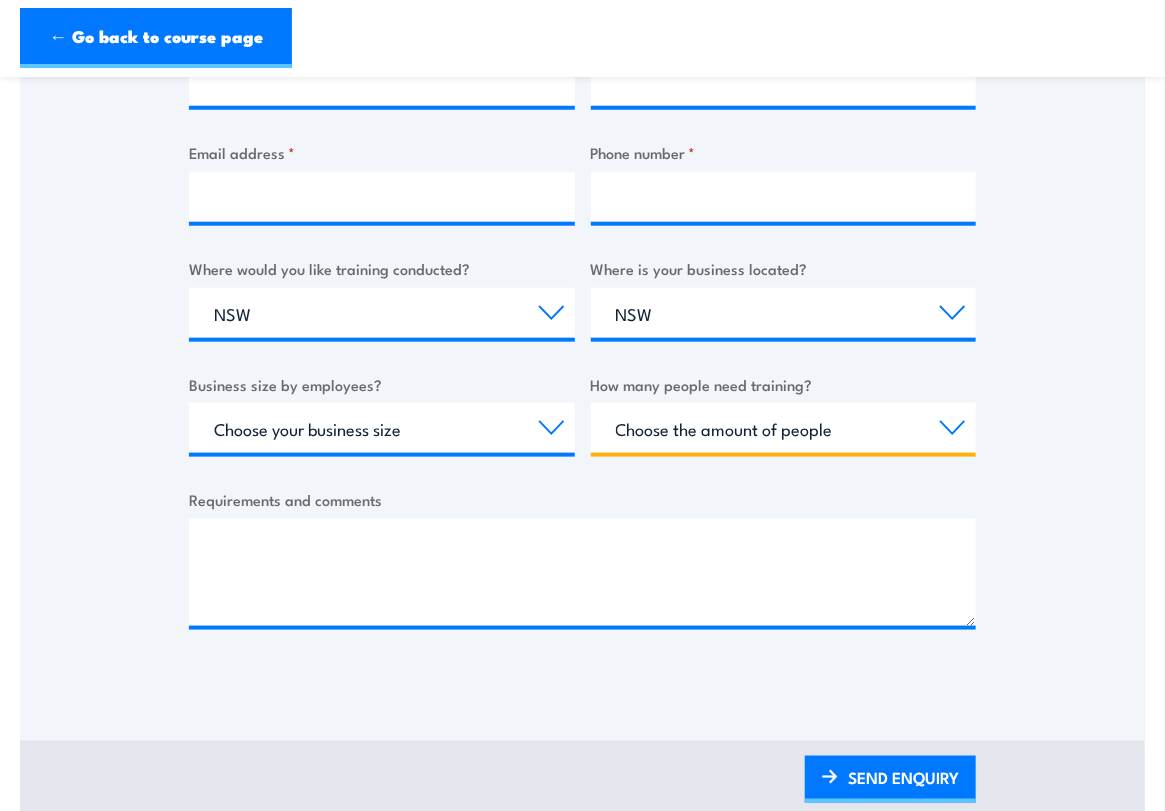 click on "Choose the amount of people 1 to 4 5 to 19 20+" at bounding box center (784, 428) 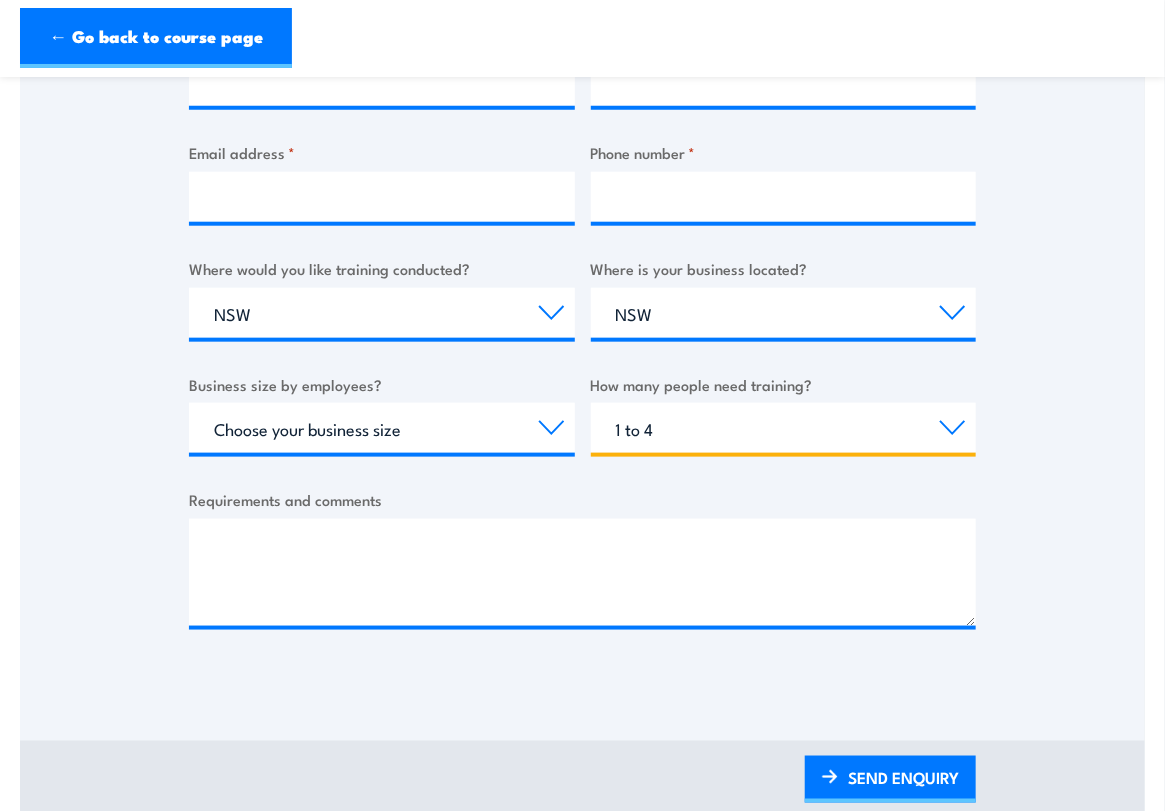 click on "Choose the amount of people 1 to 4 5 to 19 20+" at bounding box center [784, 428] 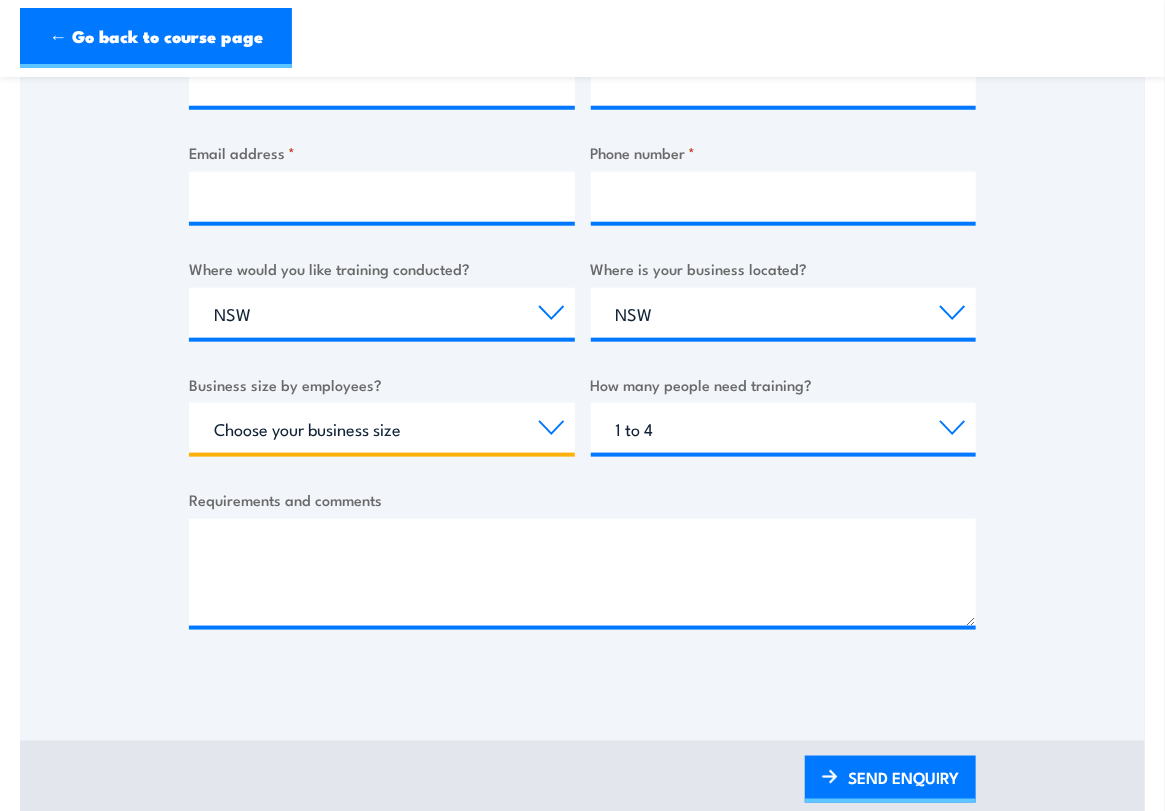 click on "Choose your business size 1 to 19 20 to 199 200+" at bounding box center [382, 428] 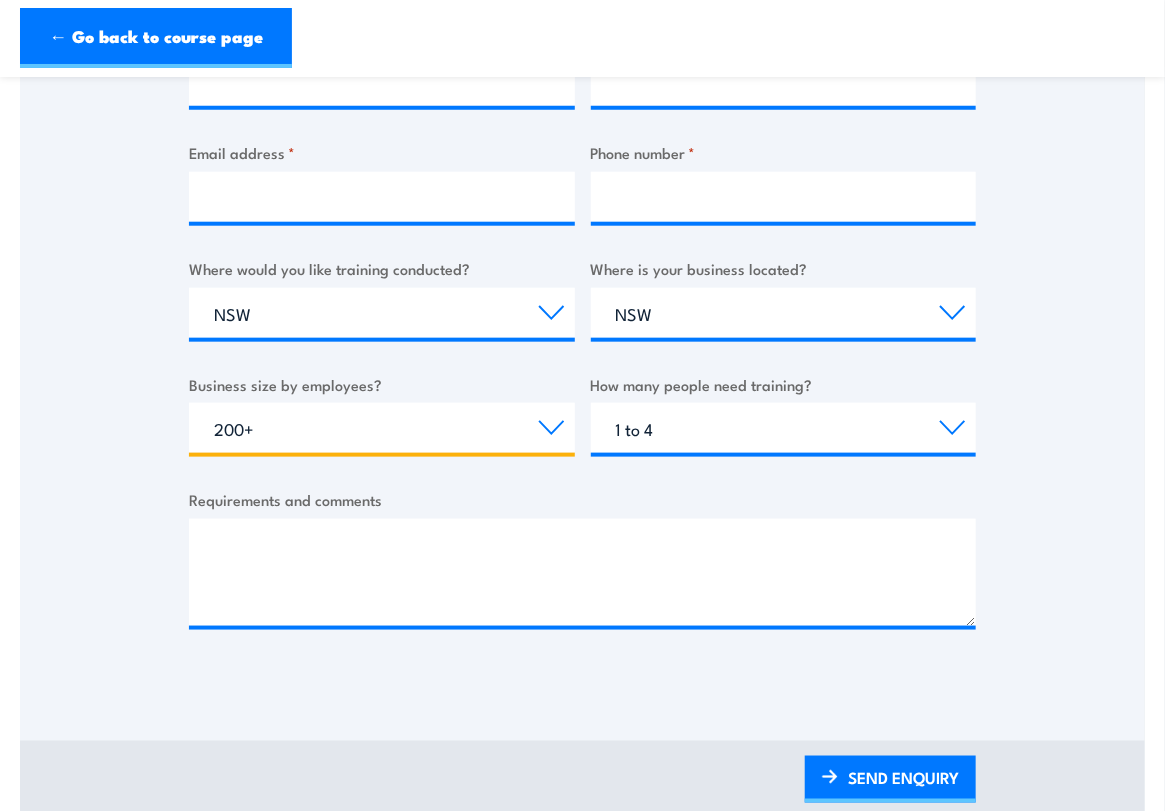 click on "Choose your business size 1 to 19 20 to 199 200+" at bounding box center [382, 428] 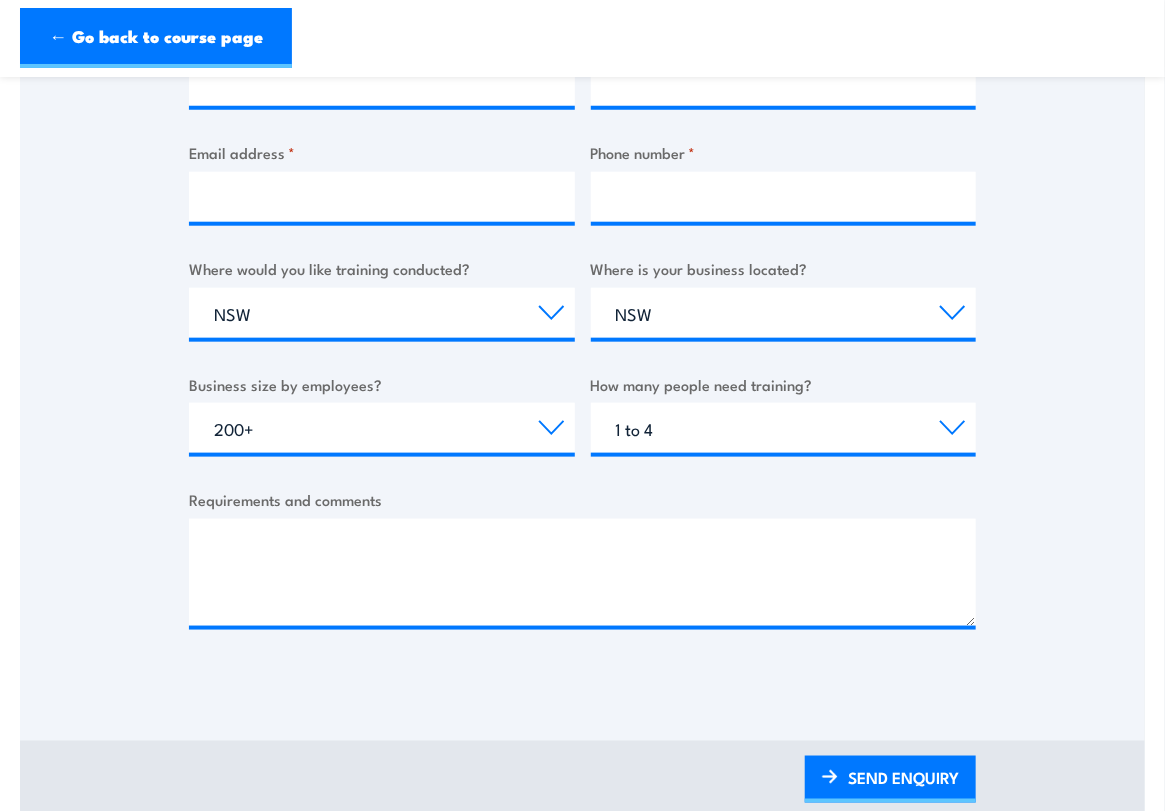 click on "Thank you for your interest in this course.
Speak to our sales team for tailored corporate solutions and potential cost-saving options for larger group bookings
Business name * First name * Last name * Email address *
Phone number * Where would you like training conducted? Select a state or territory Nationally - multiple locations QLD NSW VIC SA ACT WA TAS NT Where is your business located? Select a state or territory QLD NSW VIC SA ACT WA TAS NT Business size by employees? Choose your business size 1 to 19 20 to 199 200+ How many people need training? Choose the amount of people 1 to 4 5 to 19 20+ Requirements and comments
SEND ENQUIRY" at bounding box center (582, 185) 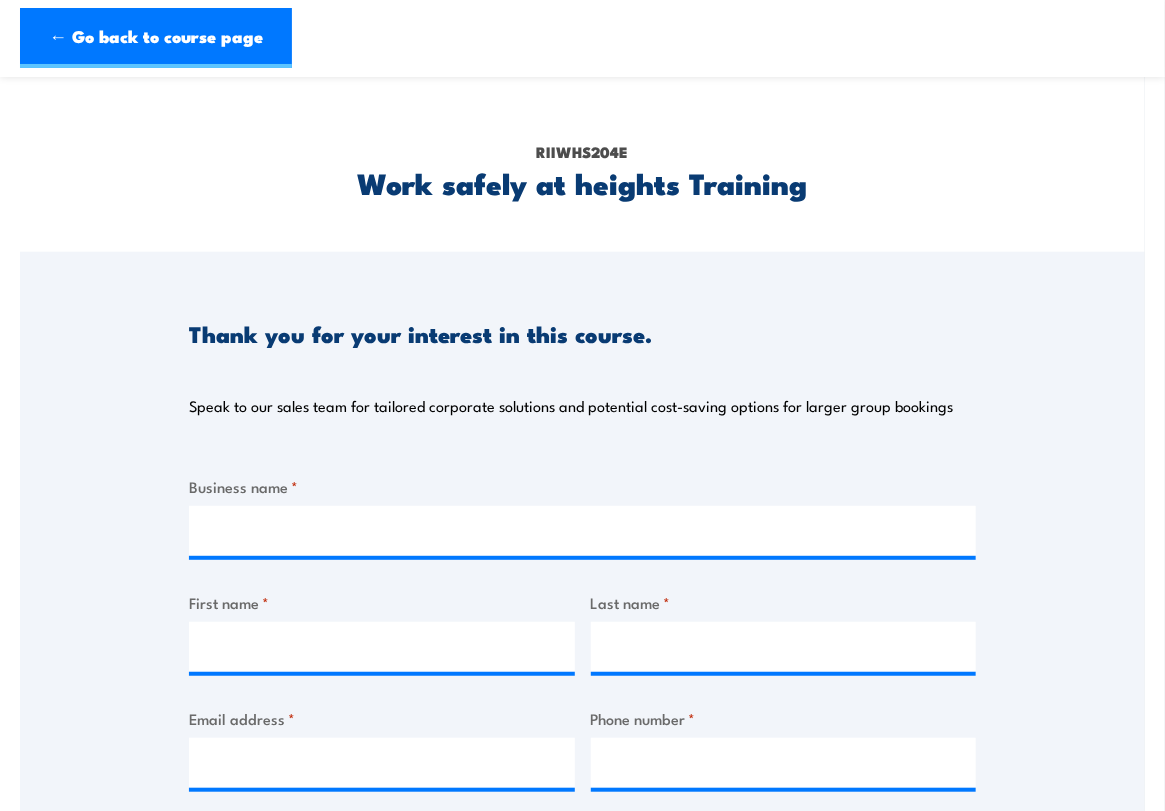 scroll, scrollTop: 0, scrollLeft: 0, axis: both 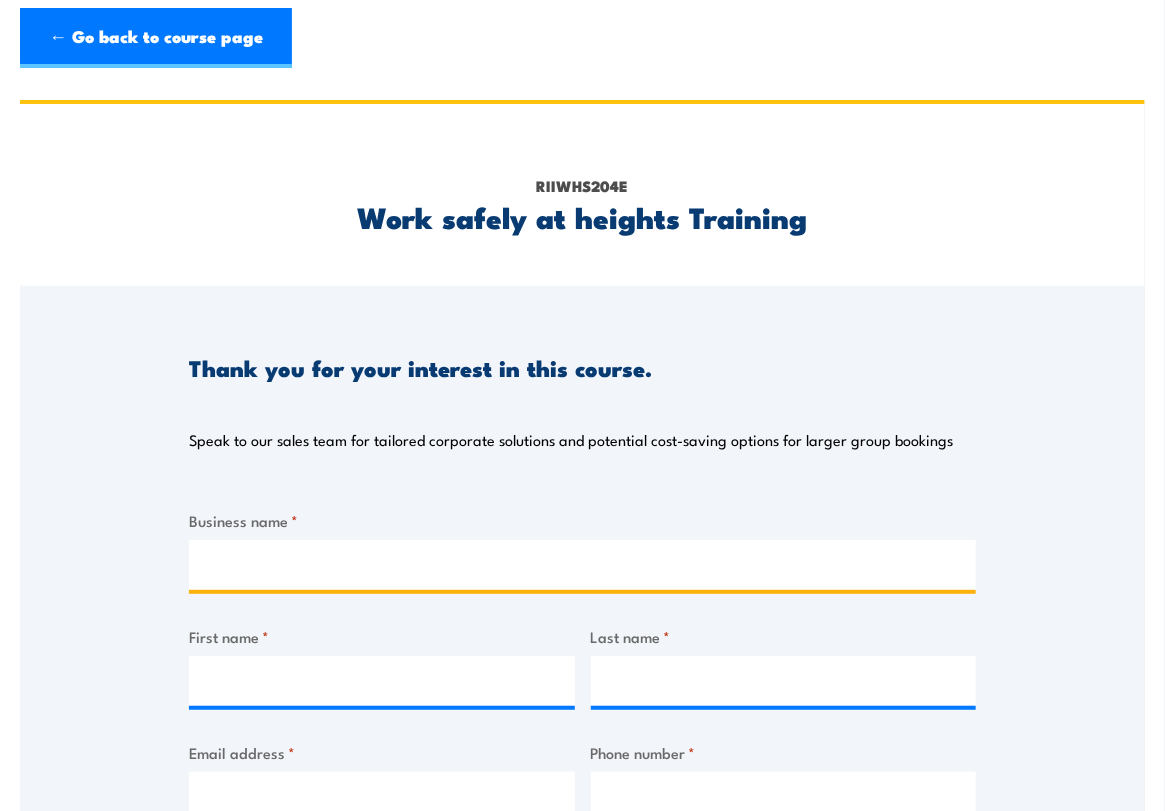 click on "Business name *" at bounding box center [582, 565] 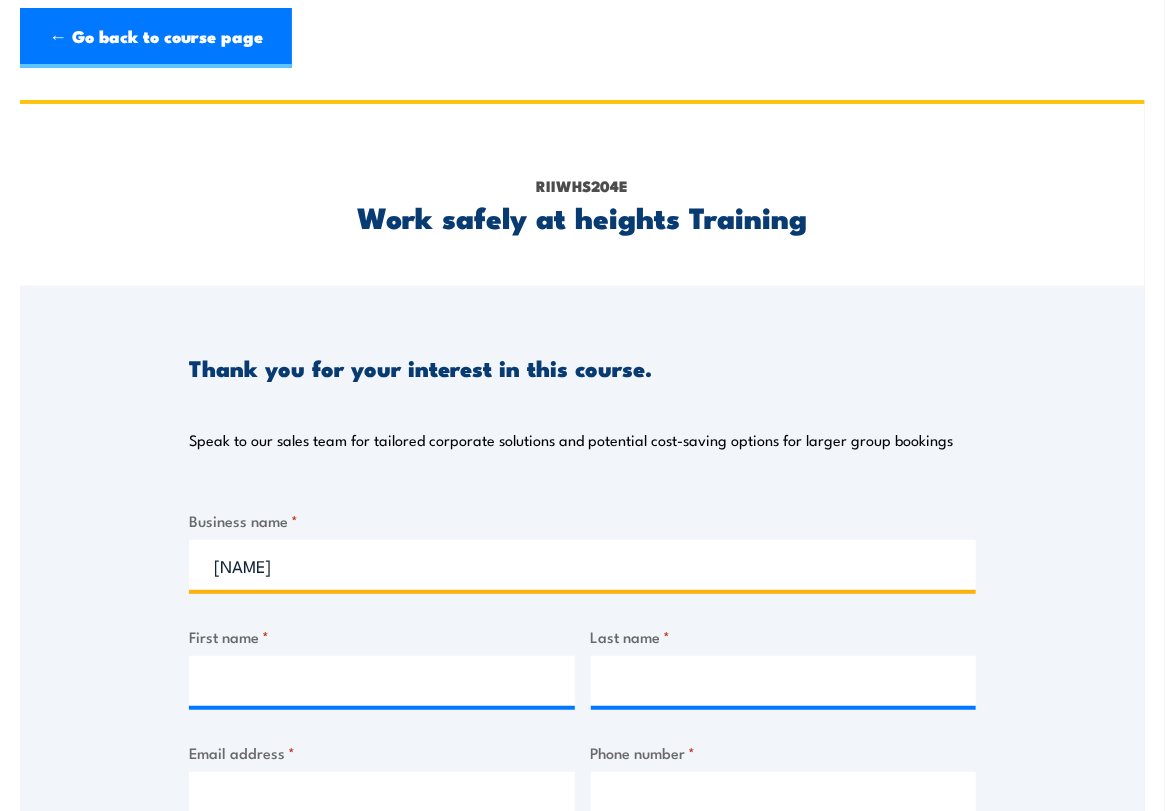 type on "[NAME]" 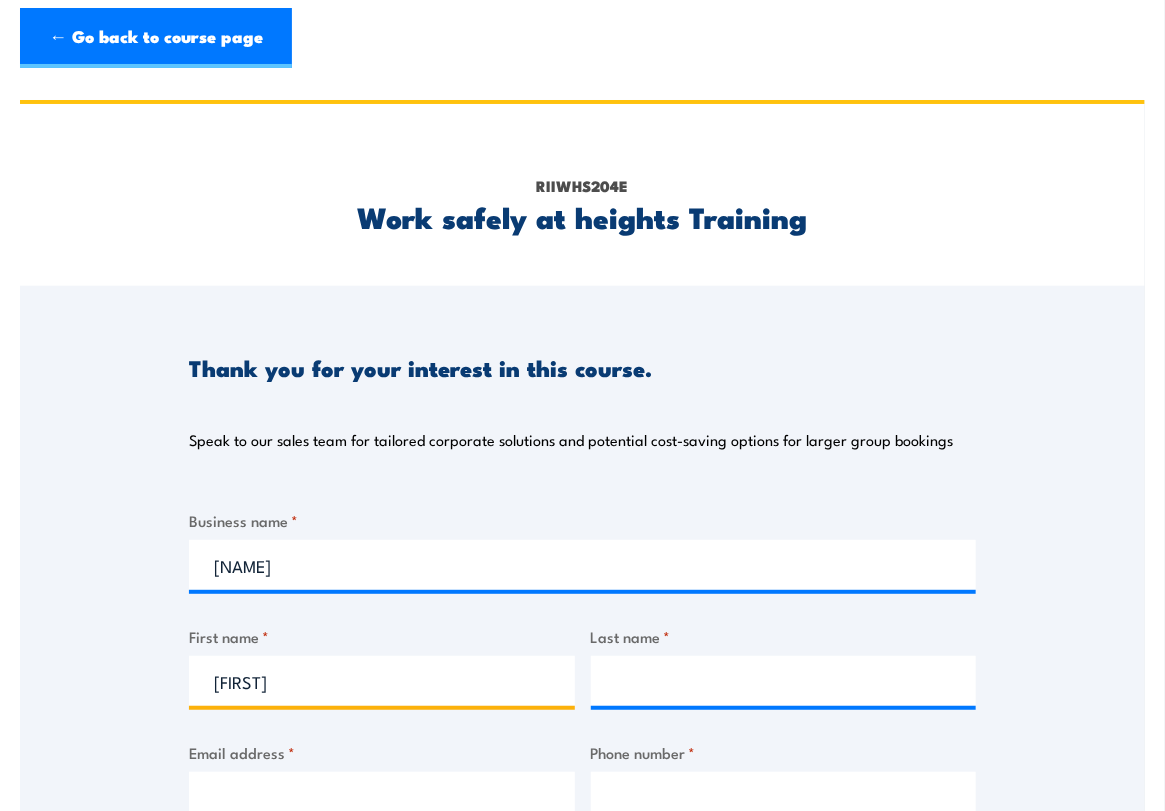 type on "[FIRST]" 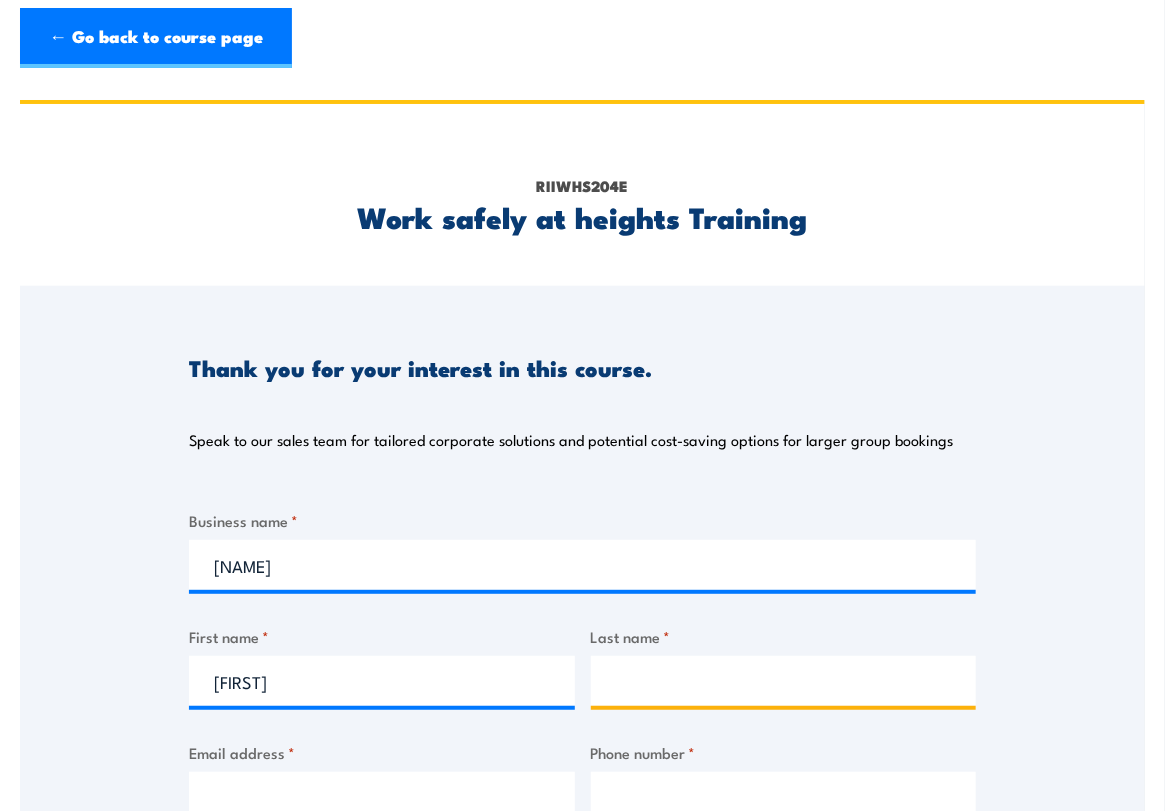 click on "Last name *" at bounding box center (784, 681) 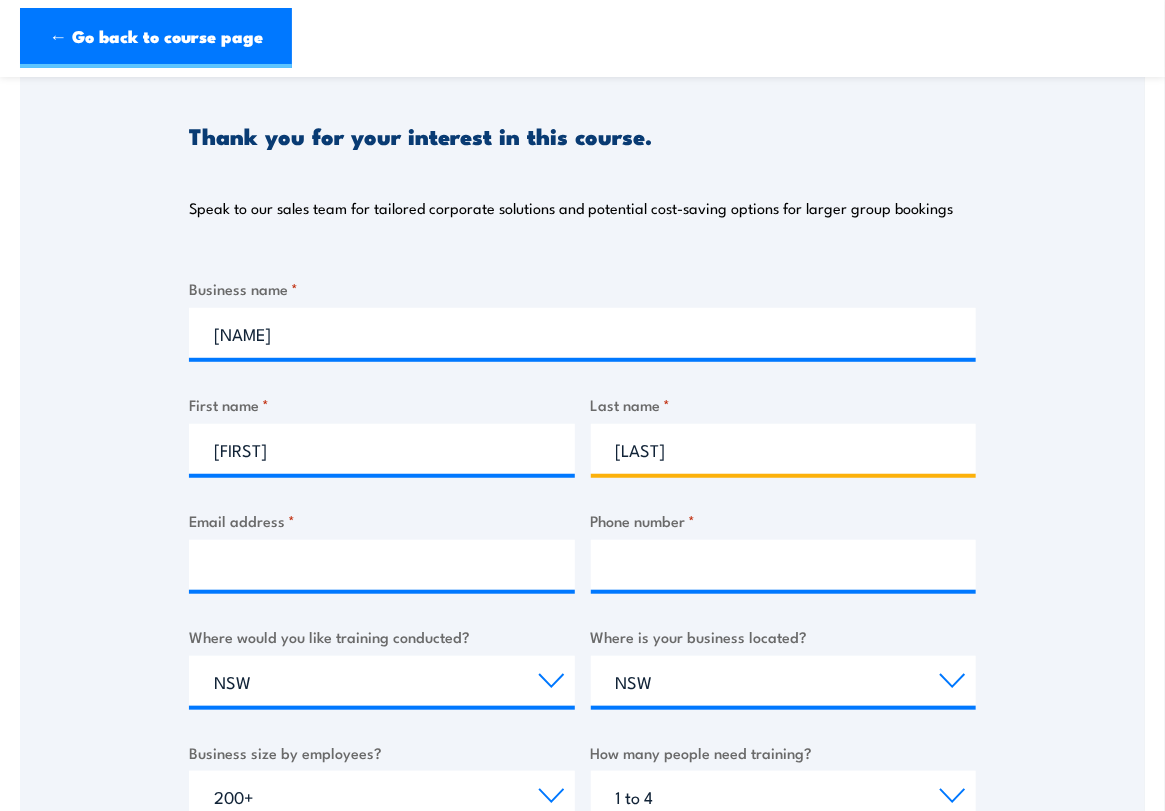 scroll, scrollTop: 300, scrollLeft: 0, axis: vertical 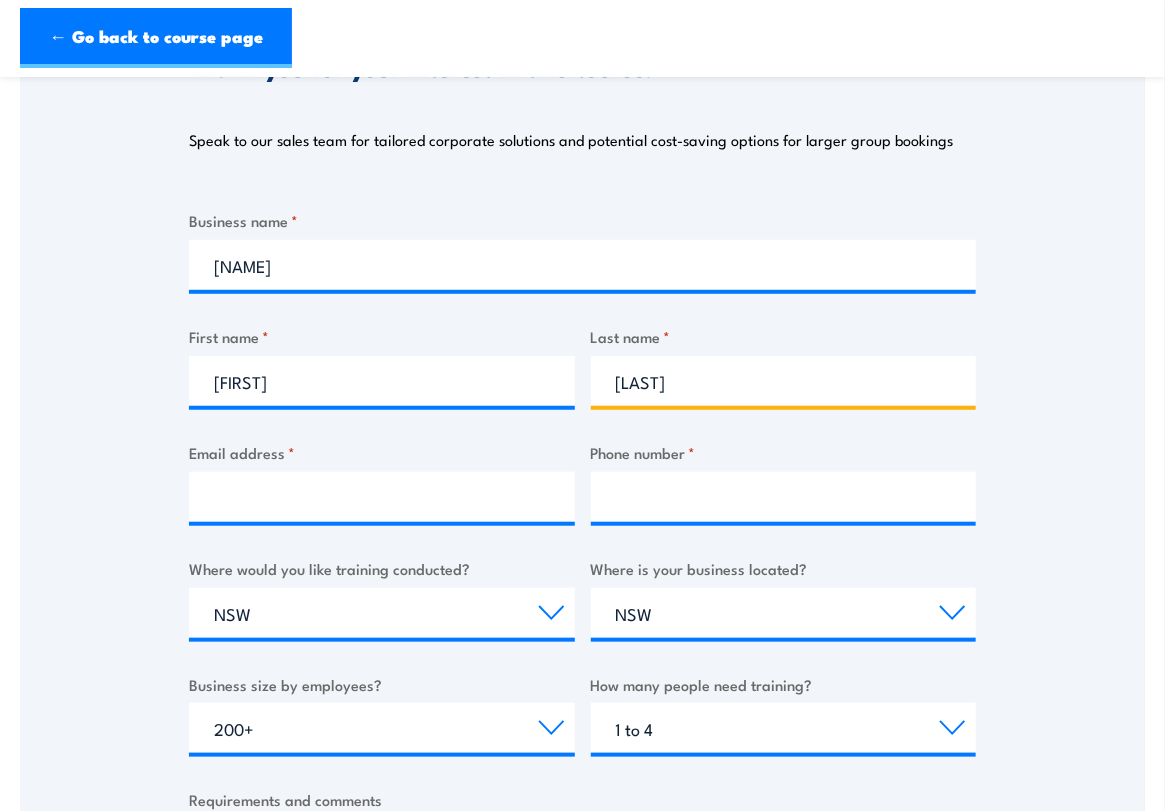 type on "[LAST]" 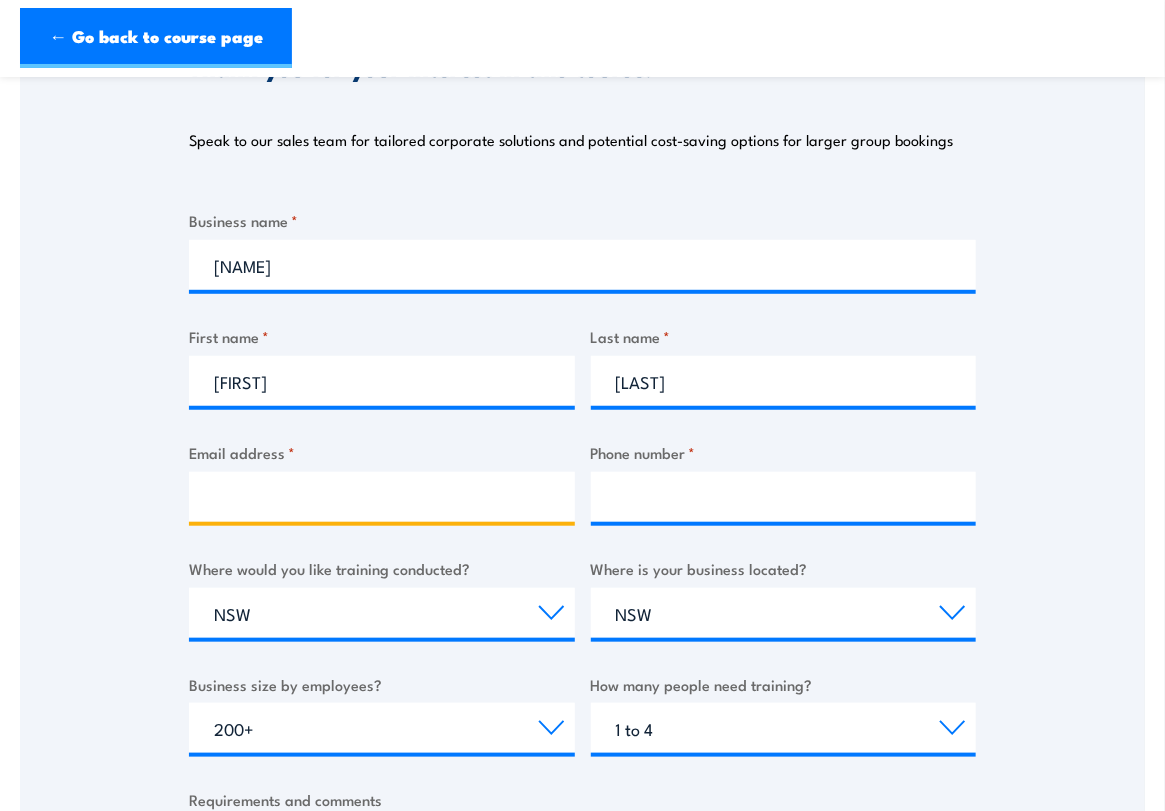 click on "Email address *" at bounding box center [382, 497] 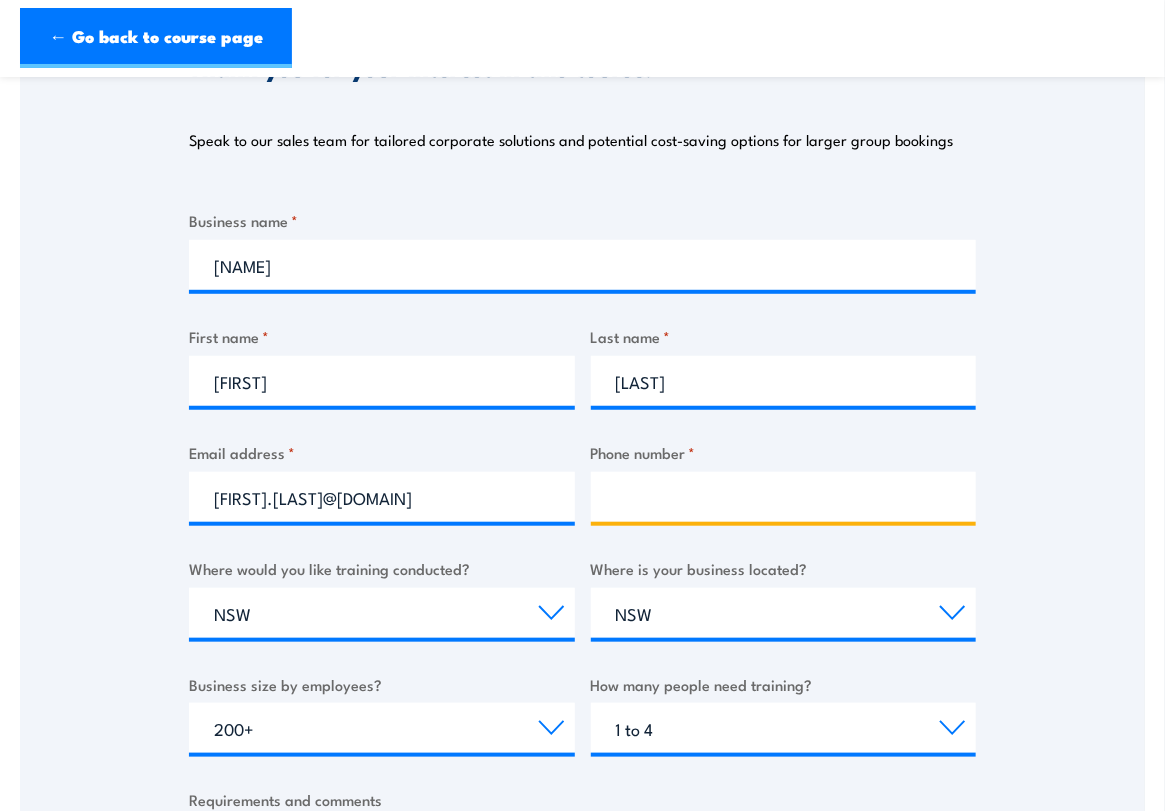 type on "[PHONE]" 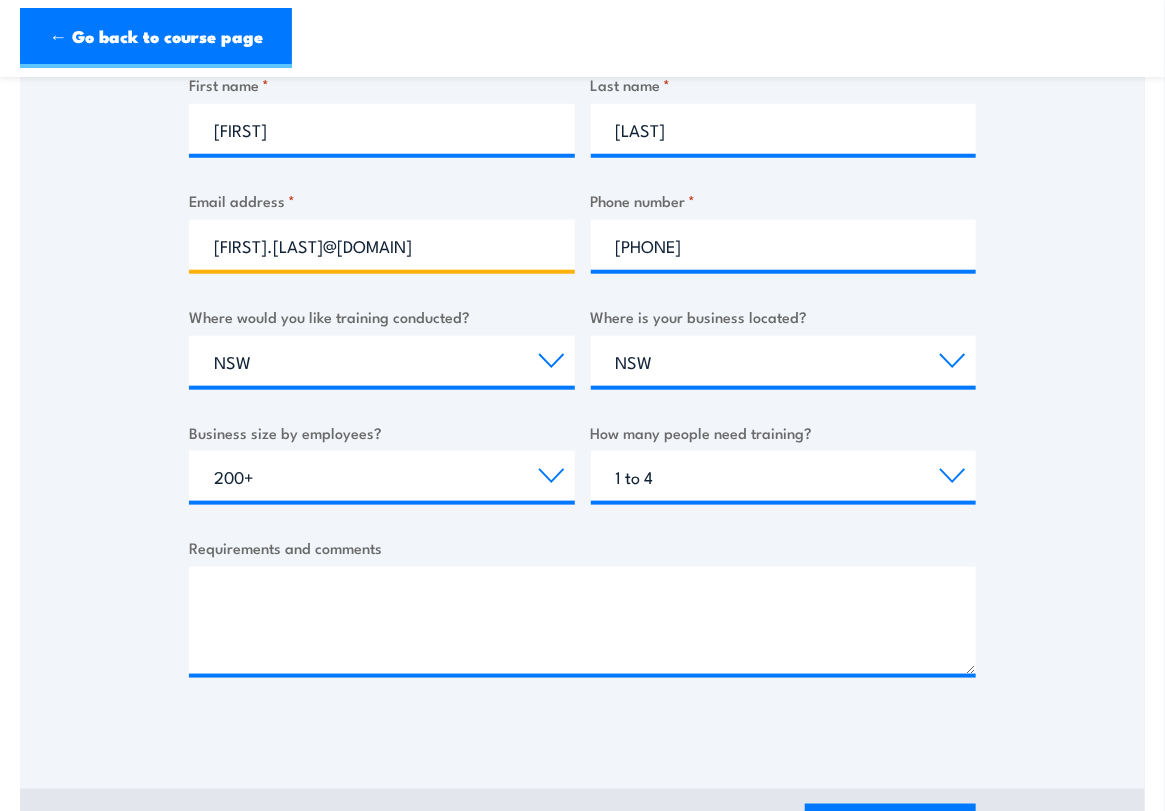 scroll, scrollTop: 600, scrollLeft: 0, axis: vertical 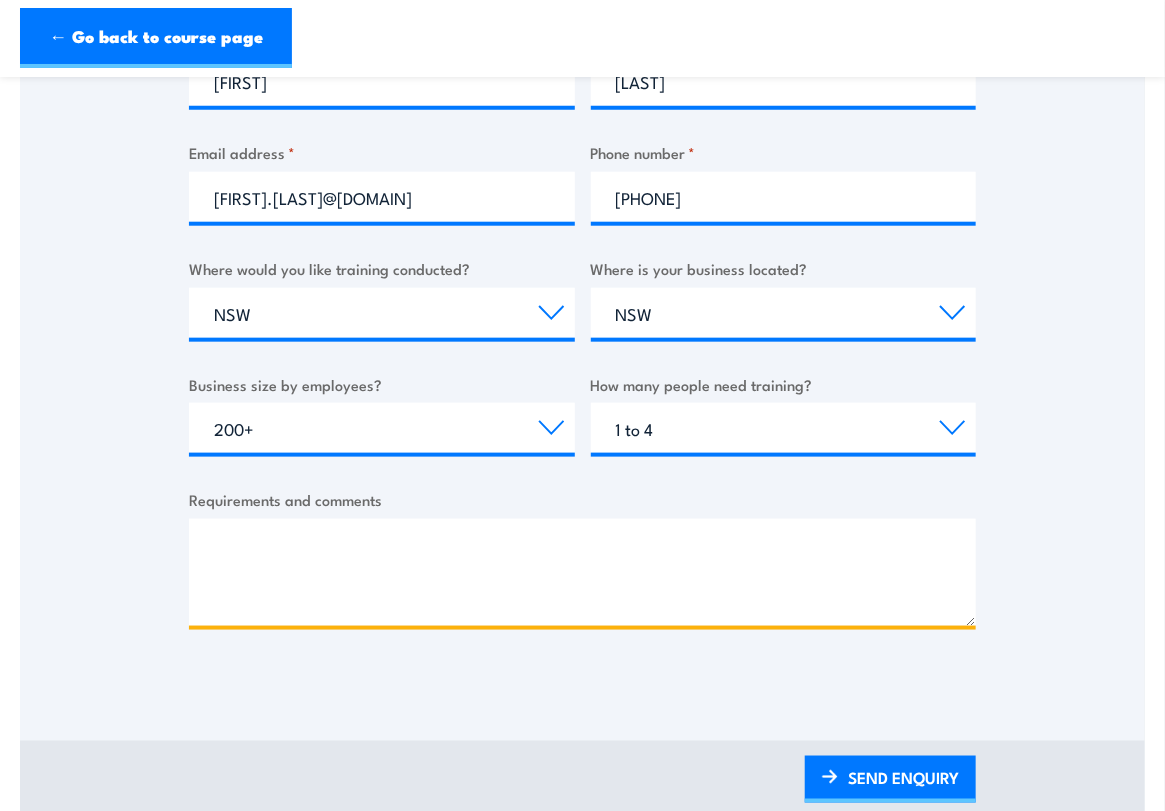 click on "Requirements and comments" at bounding box center [582, 572] 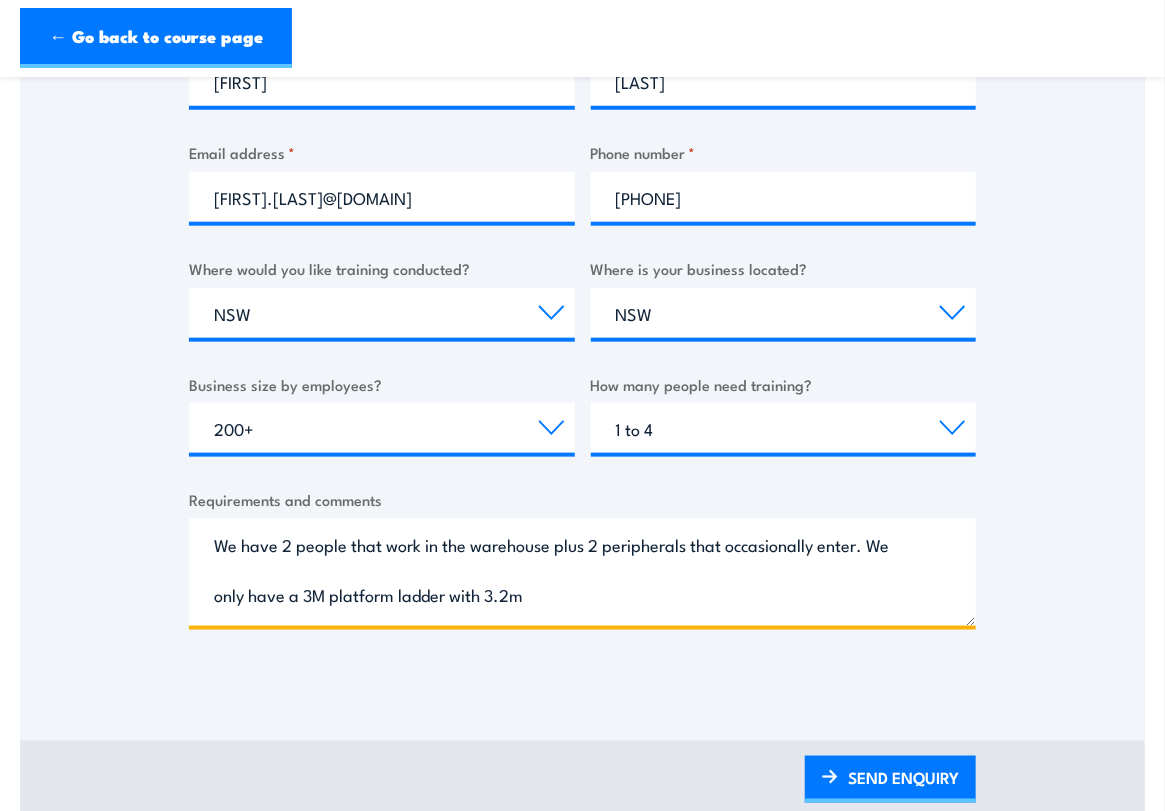 click on "We have 2 people that work in the warehouse plus 2 peripherals that occasionally enter. We only have a 3M platform ladder with 3.2m" at bounding box center [582, 572] 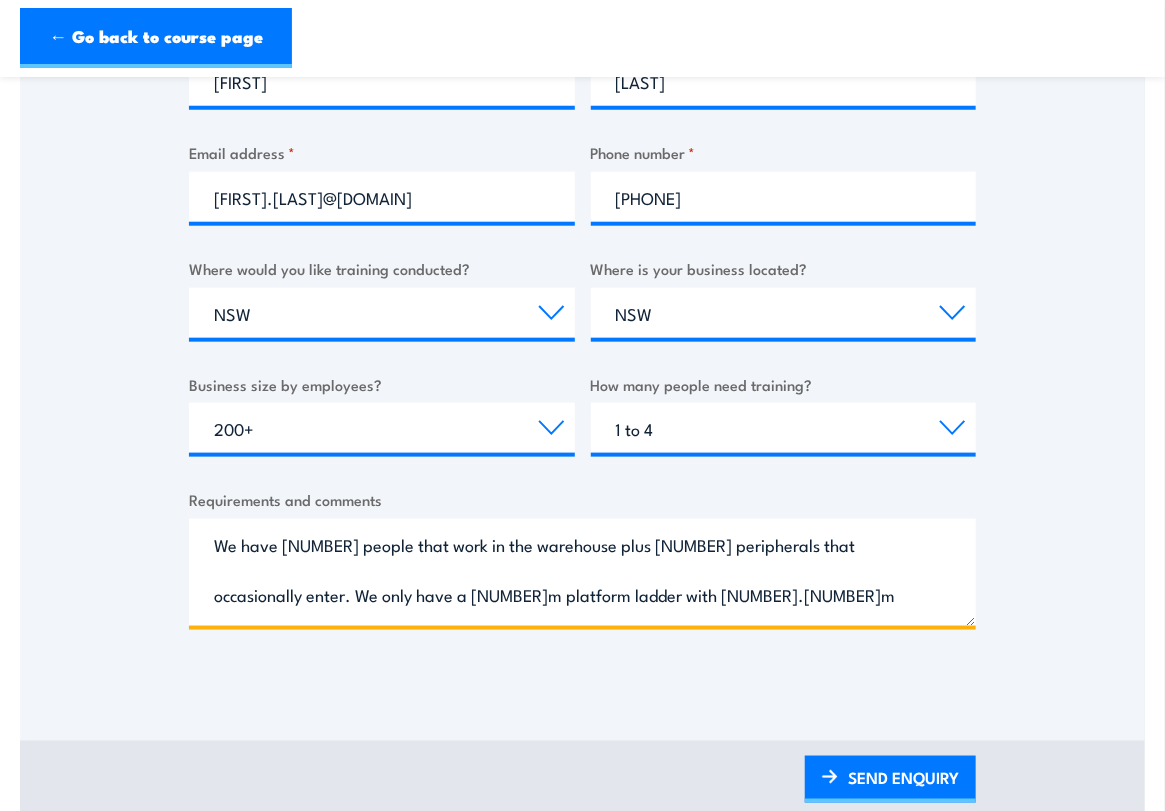 click on "We have [NUMBER] people that work in the warehouse plus [NUMBER] peripherals that occasionally enter. We only have a [NUMBER]m platform ladder with [NUMBER].[NUMBER]m" at bounding box center (582, 572) 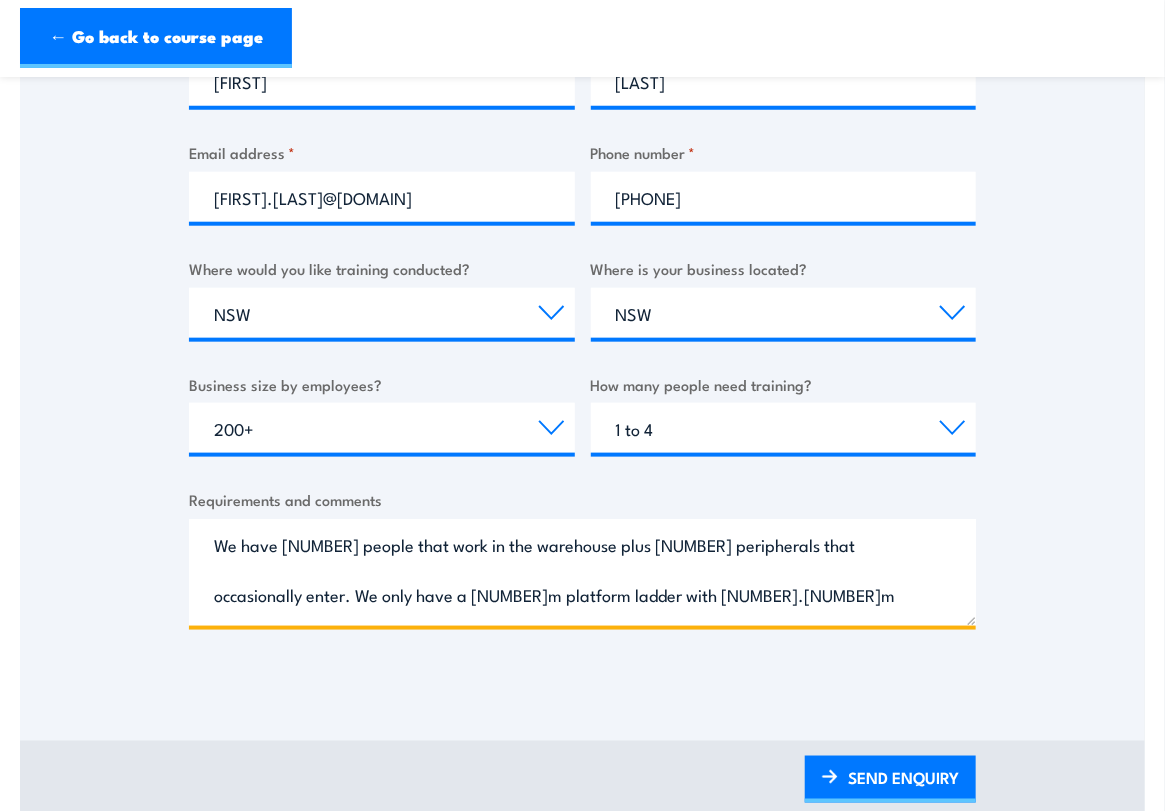 scroll, scrollTop: 29, scrollLeft: 0, axis: vertical 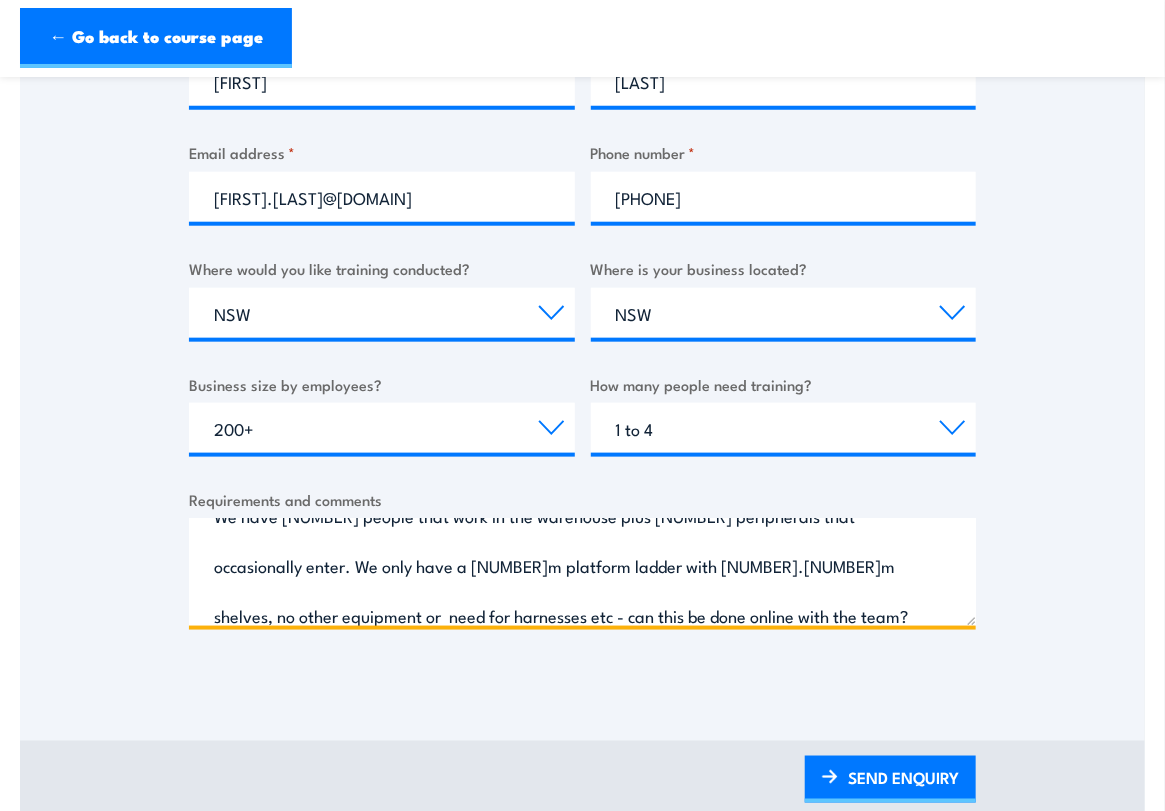 type on "We have [NUMBER] people that work in the warehouse plus [NUMBER] peripherals that occasionally enter. We only have a [NUMBER]m platform ladder with [NUMBER].[NUMBER]m shelves, no other equipment or  need for harnesses etc - can this be done online with the team?" 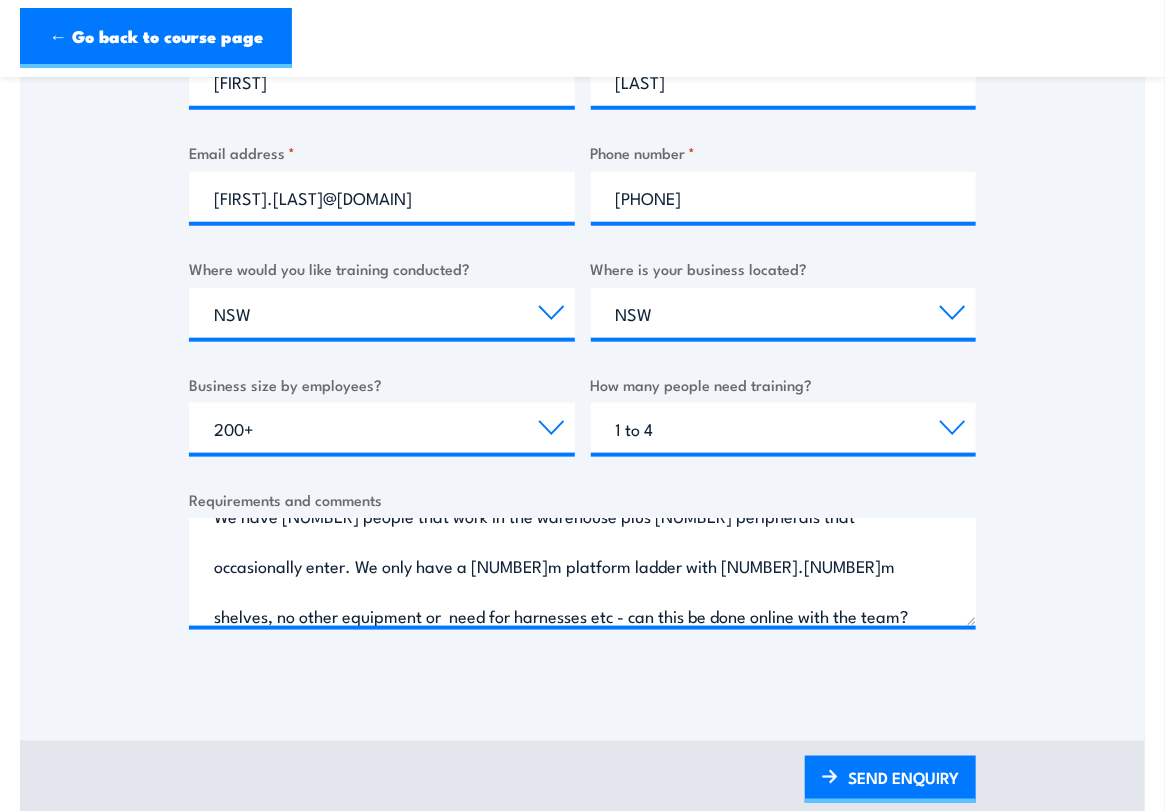 click on "SEND ENQUIRY" at bounding box center (890, 779) 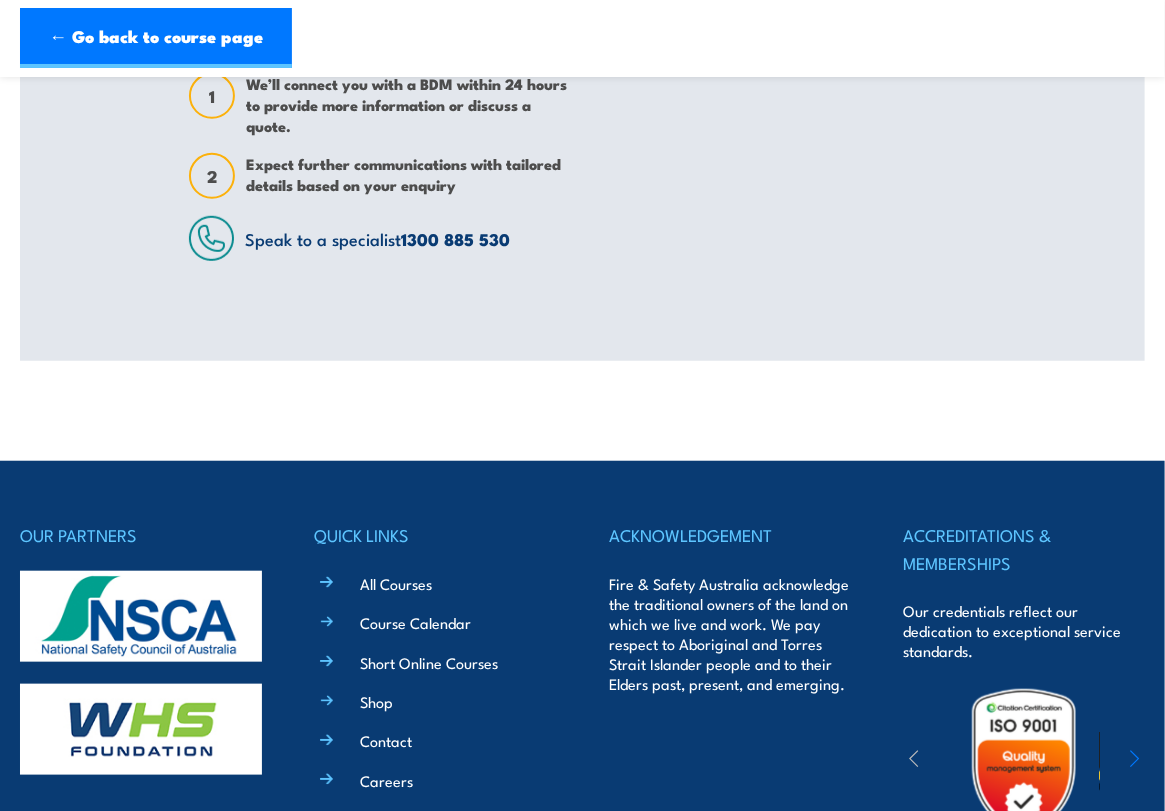 scroll, scrollTop: 199, scrollLeft: 0, axis: vertical 